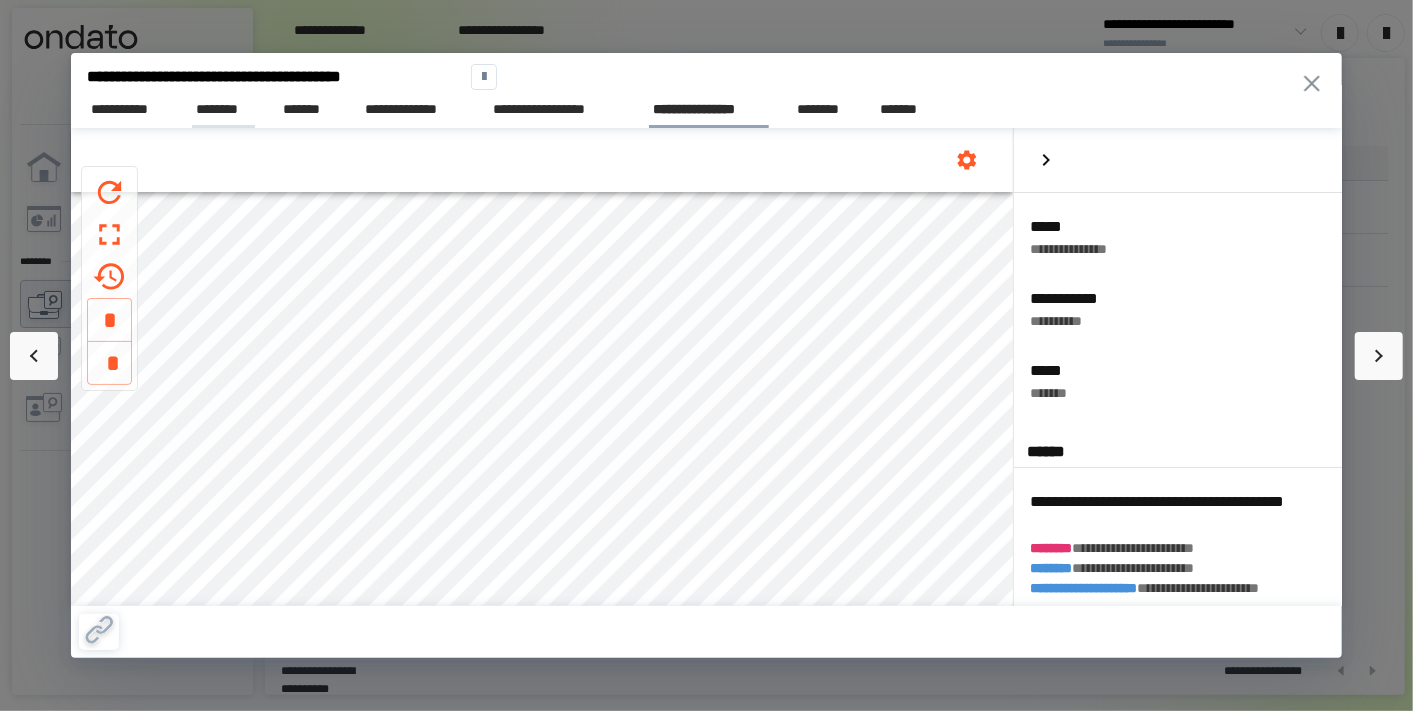 scroll, scrollTop: 0, scrollLeft: 0, axis: both 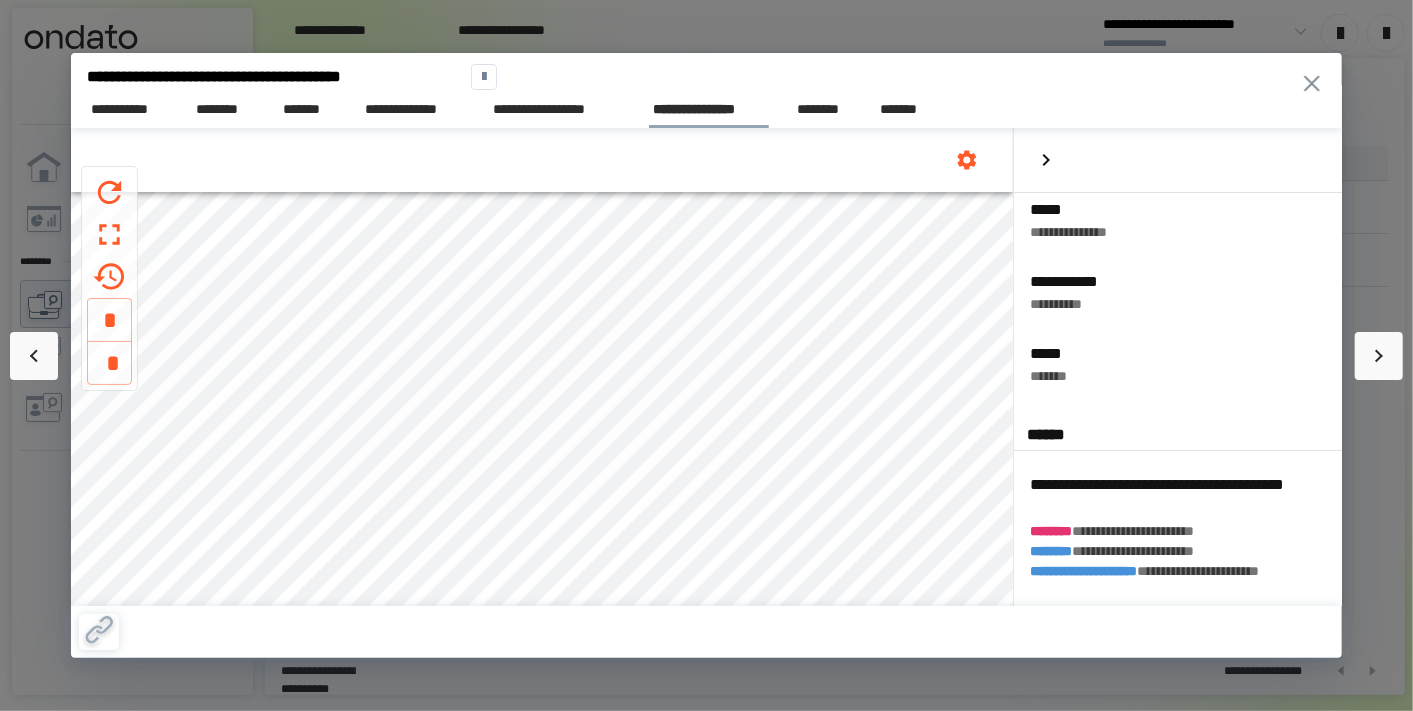 click 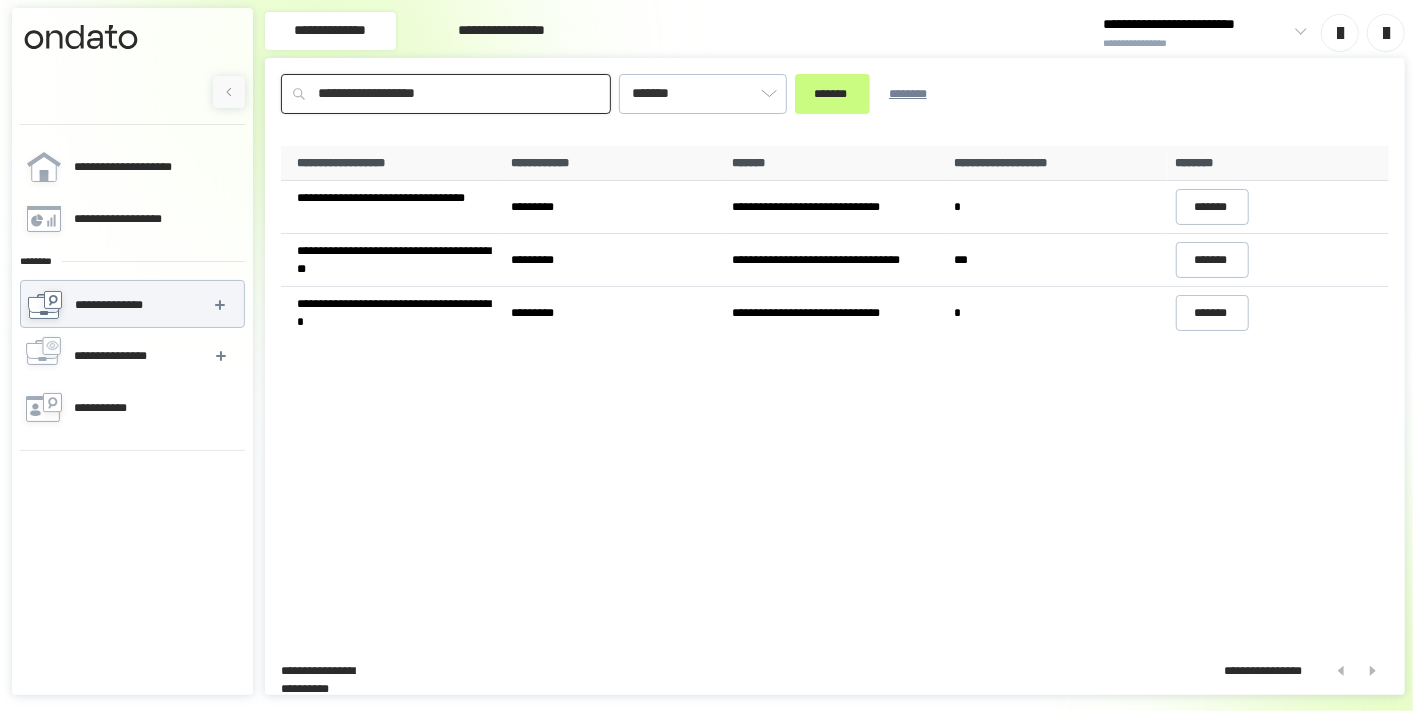 drag, startPoint x: 516, startPoint y: 100, endPoint x: 102, endPoint y: 105, distance: 414.03018 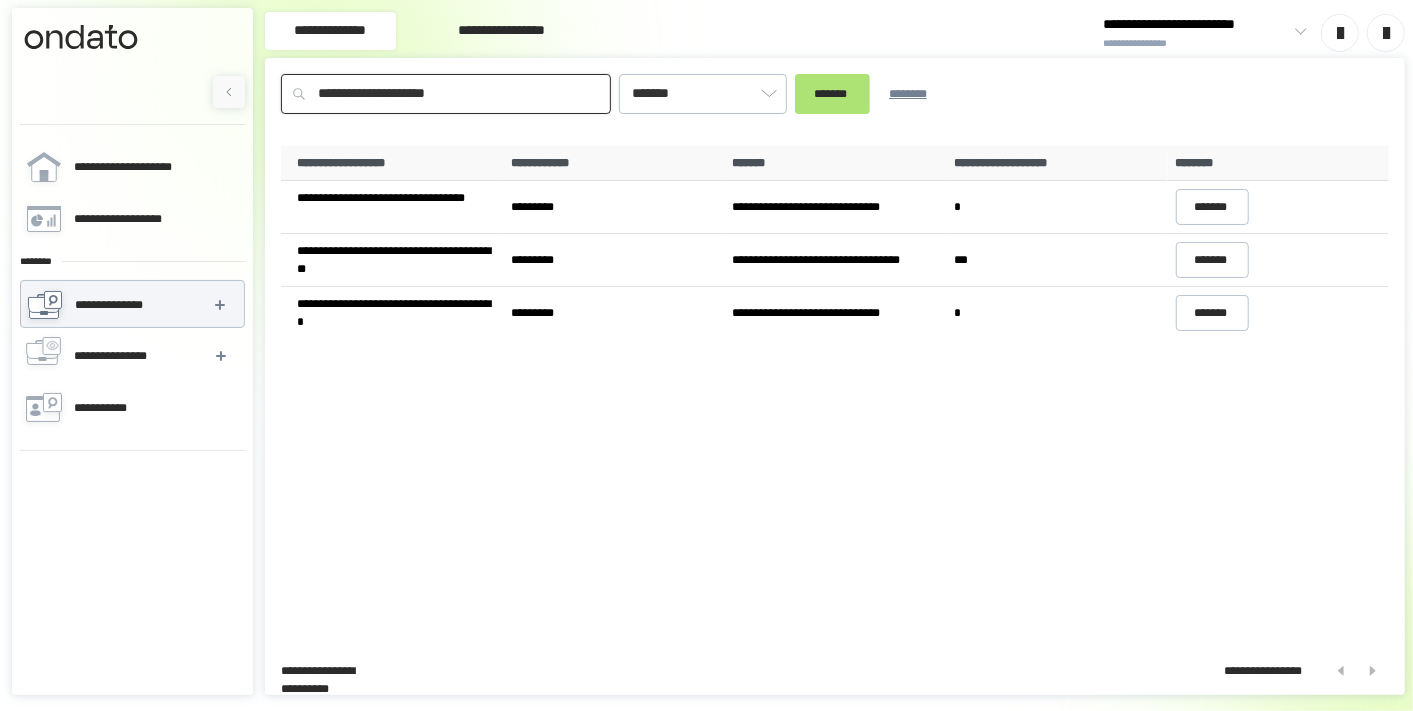 type on "**********" 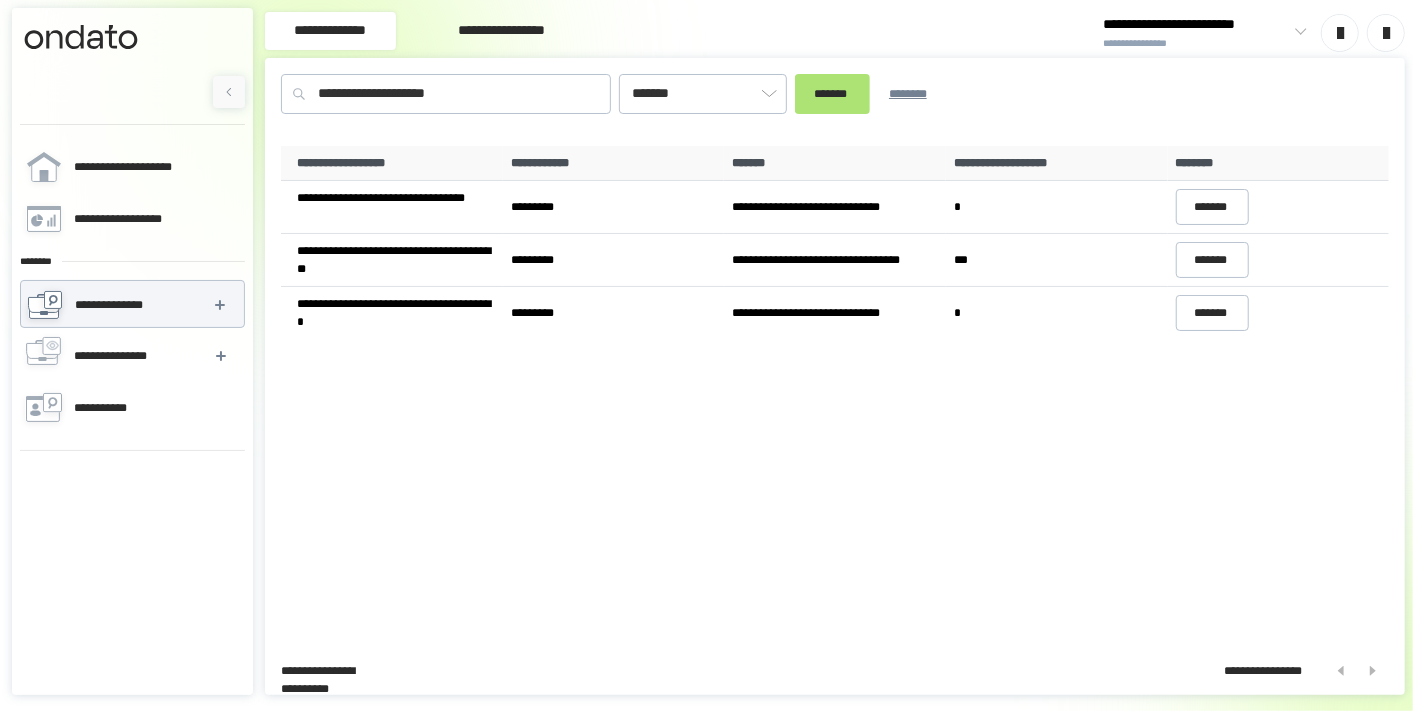 click on "*******" at bounding box center [832, 93] 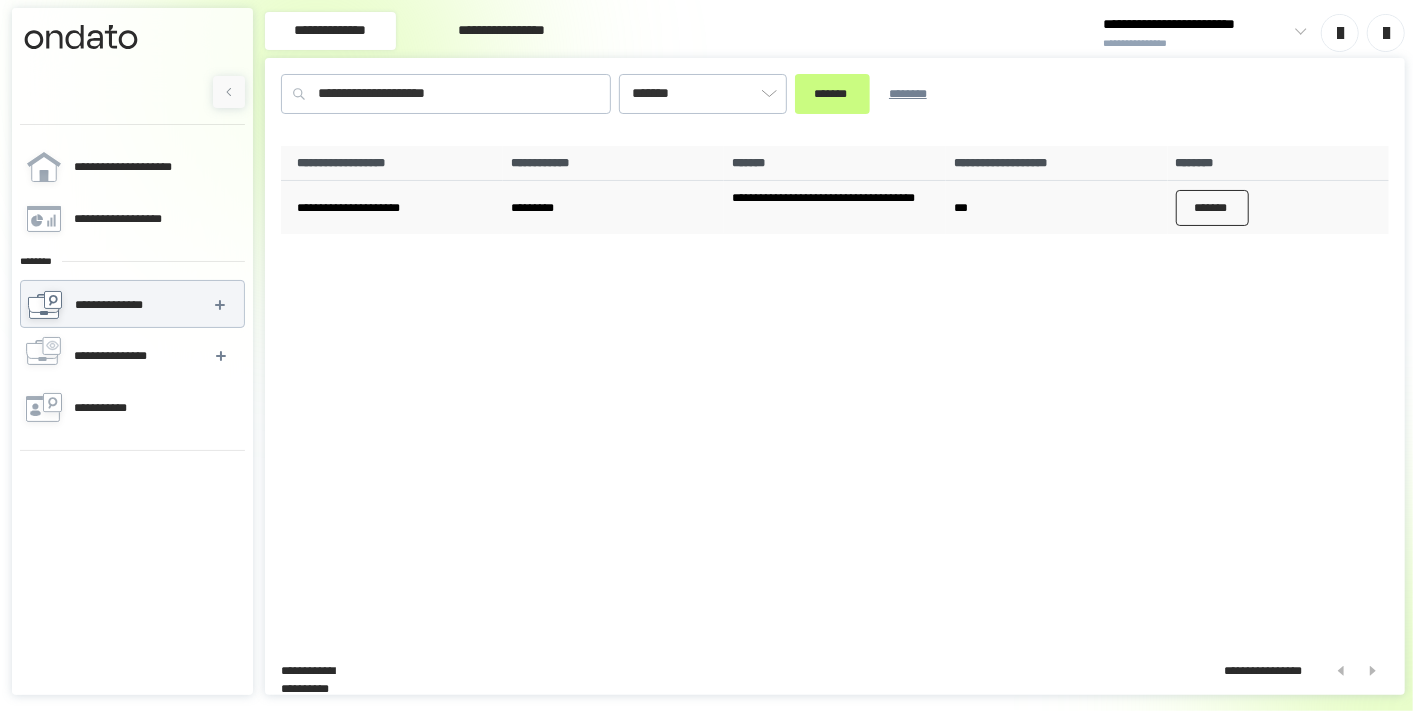 click on "*******" at bounding box center [1213, 208] 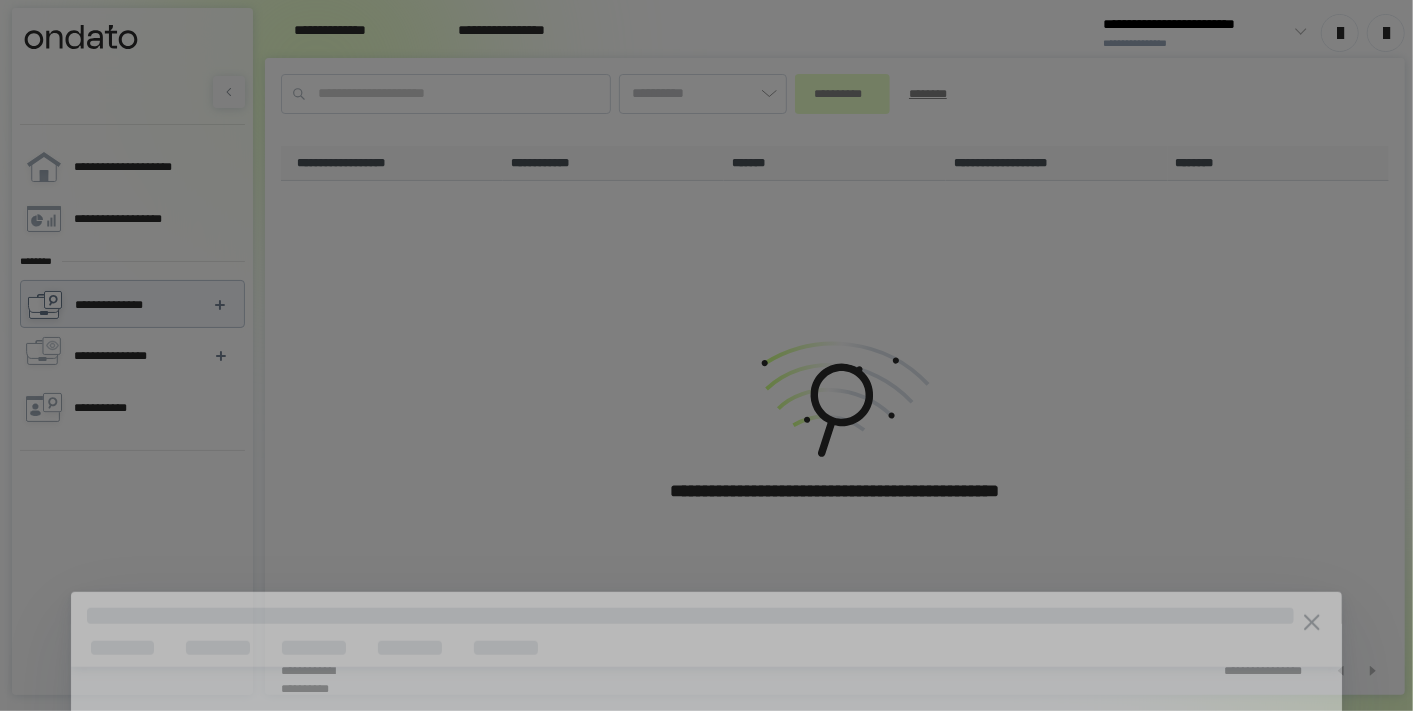 type on "*******" 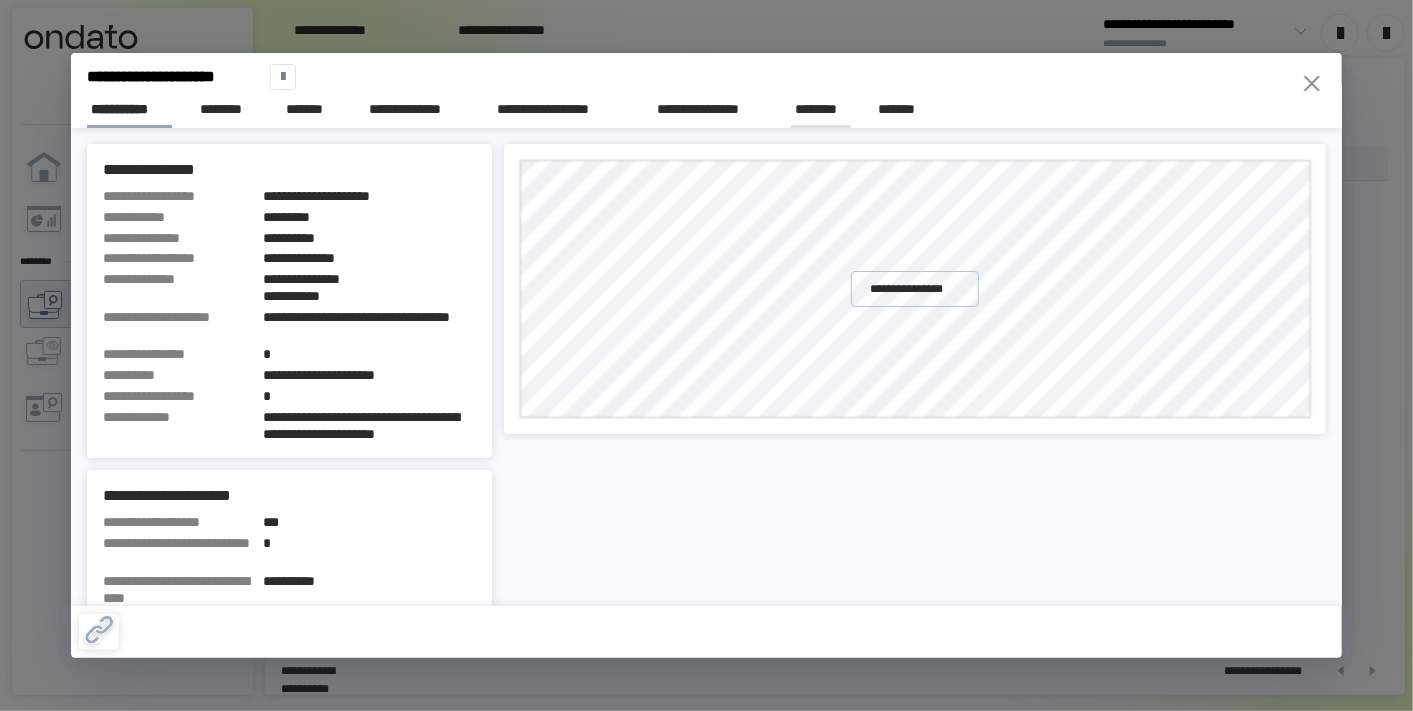 click on "********" at bounding box center (821, 109) 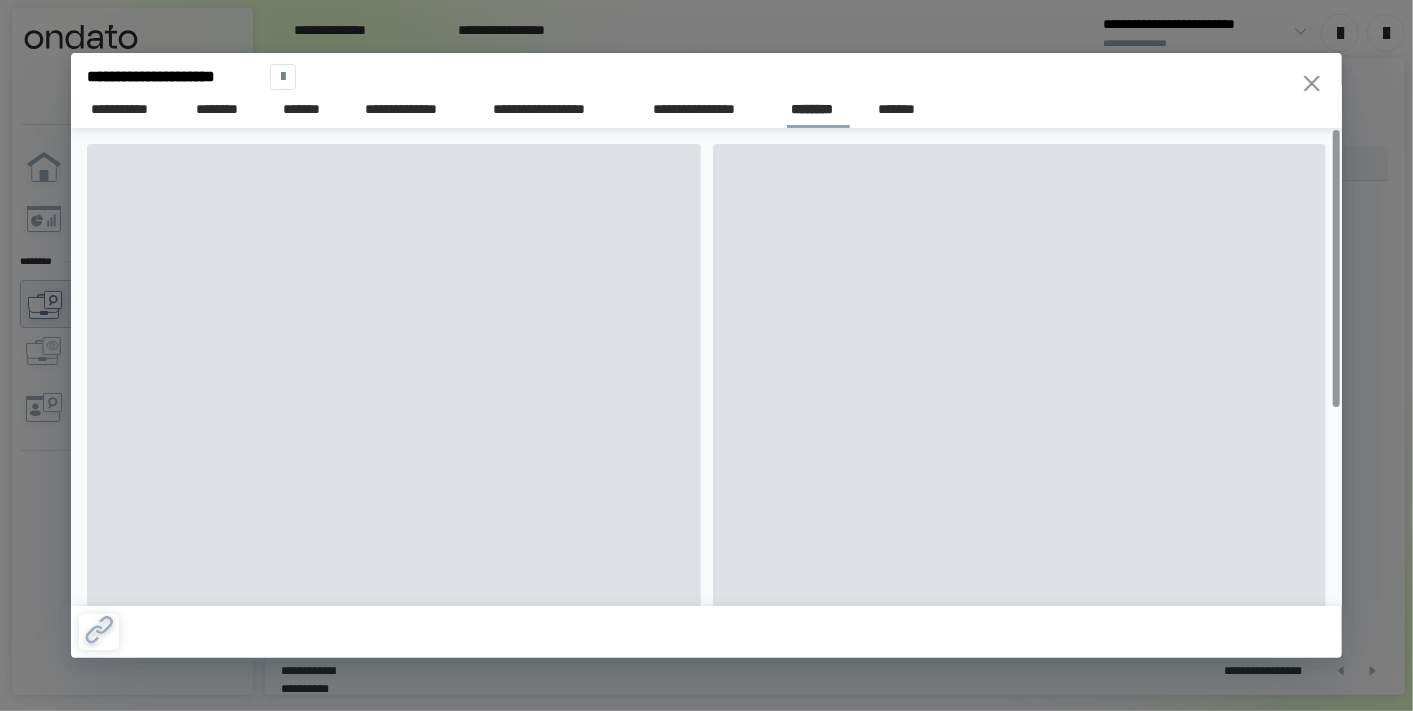 scroll, scrollTop: 0, scrollLeft: 0, axis: both 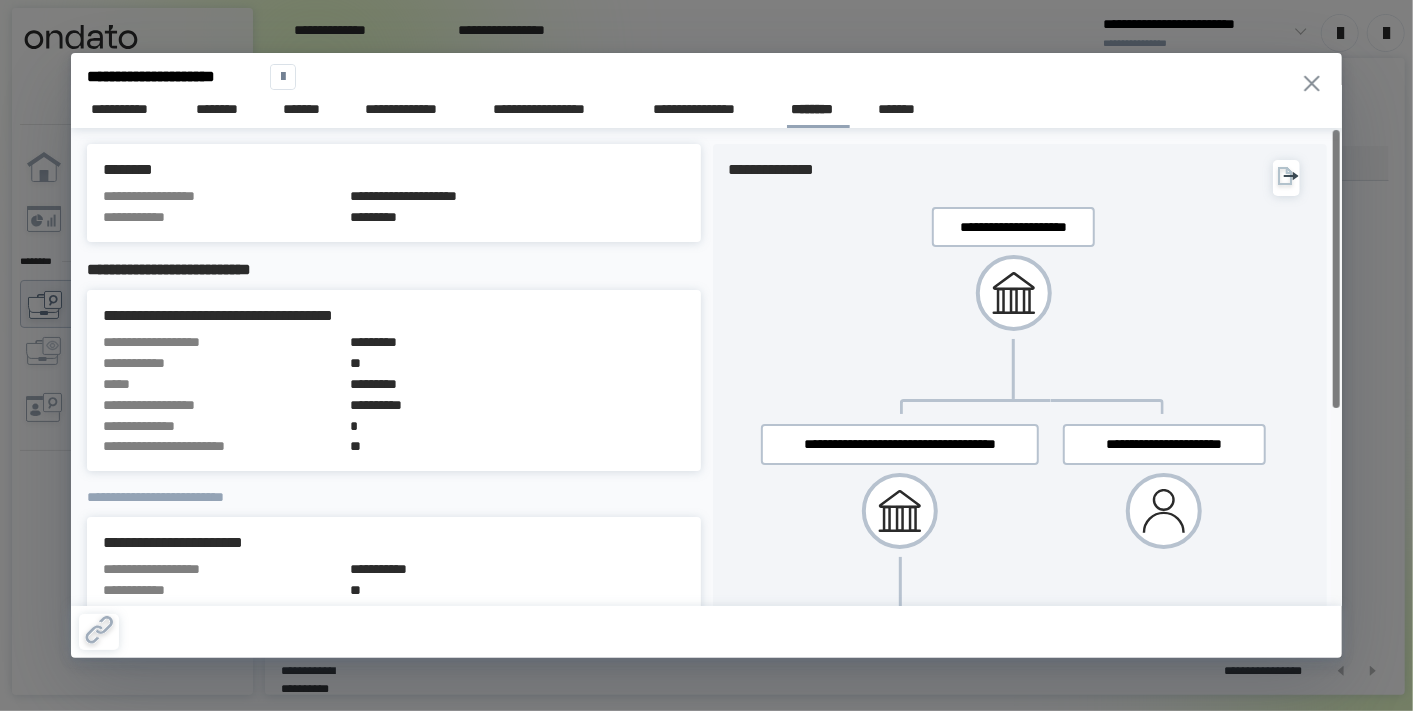 drag, startPoint x: 1338, startPoint y: 214, endPoint x: 1310, endPoint y: 212, distance: 28.071337 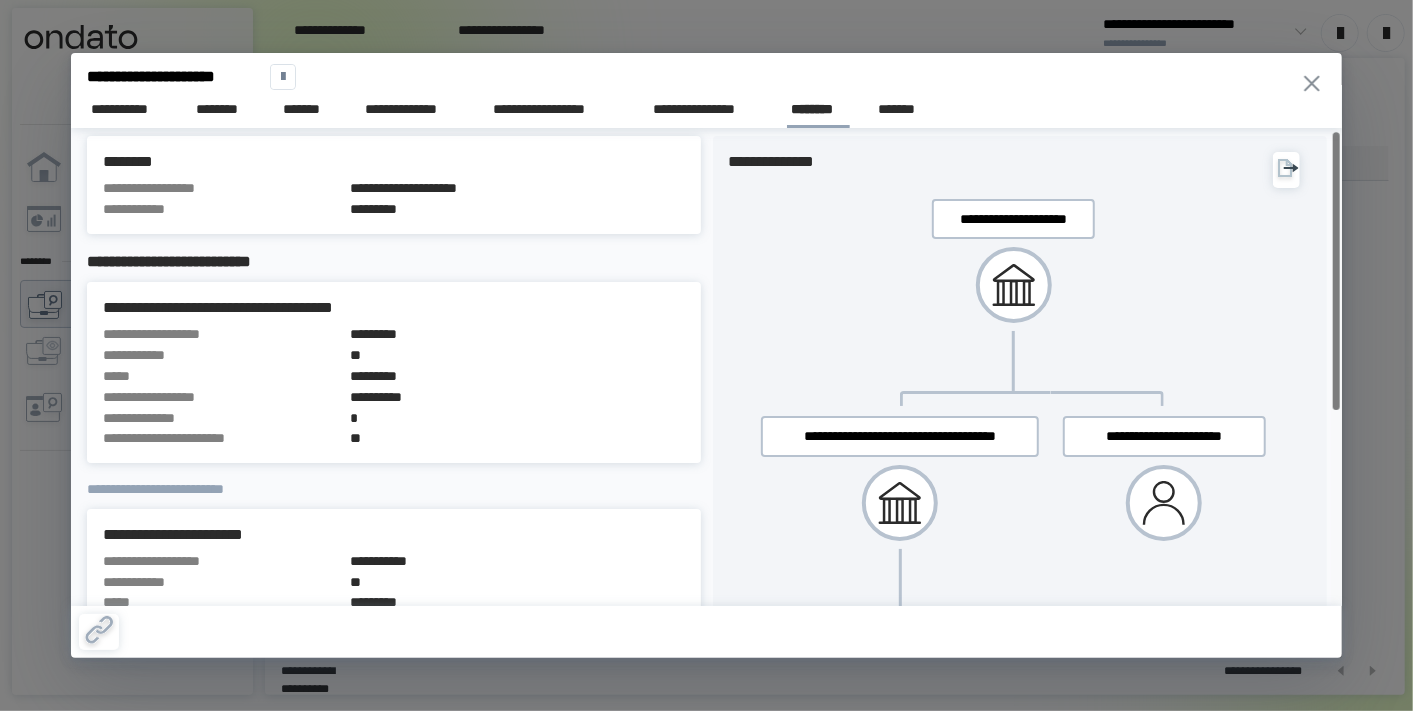scroll, scrollTop: 0, scrollLeft: 0, axis: both 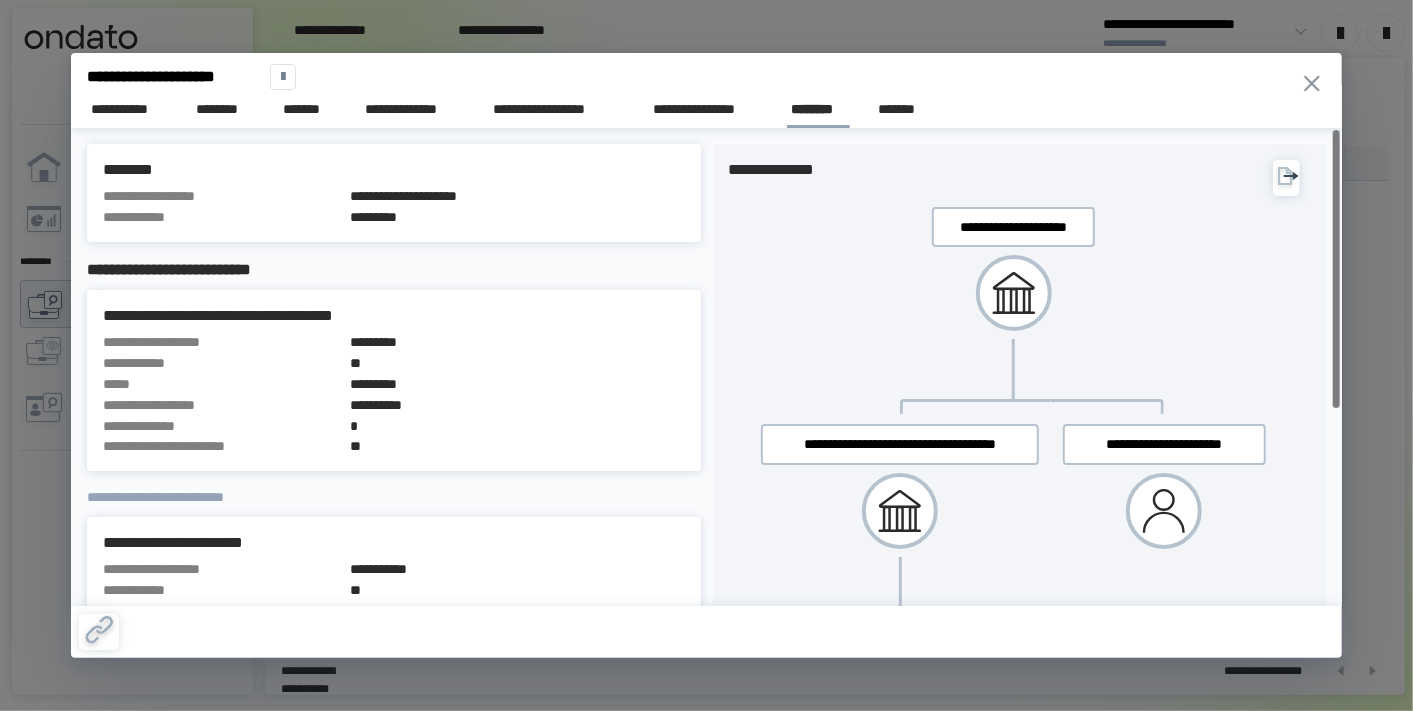 drag, startPoint x: 1341, startPoint y: 233, endPoint x: 1319, endPoint y: 245, distance: 25.059929 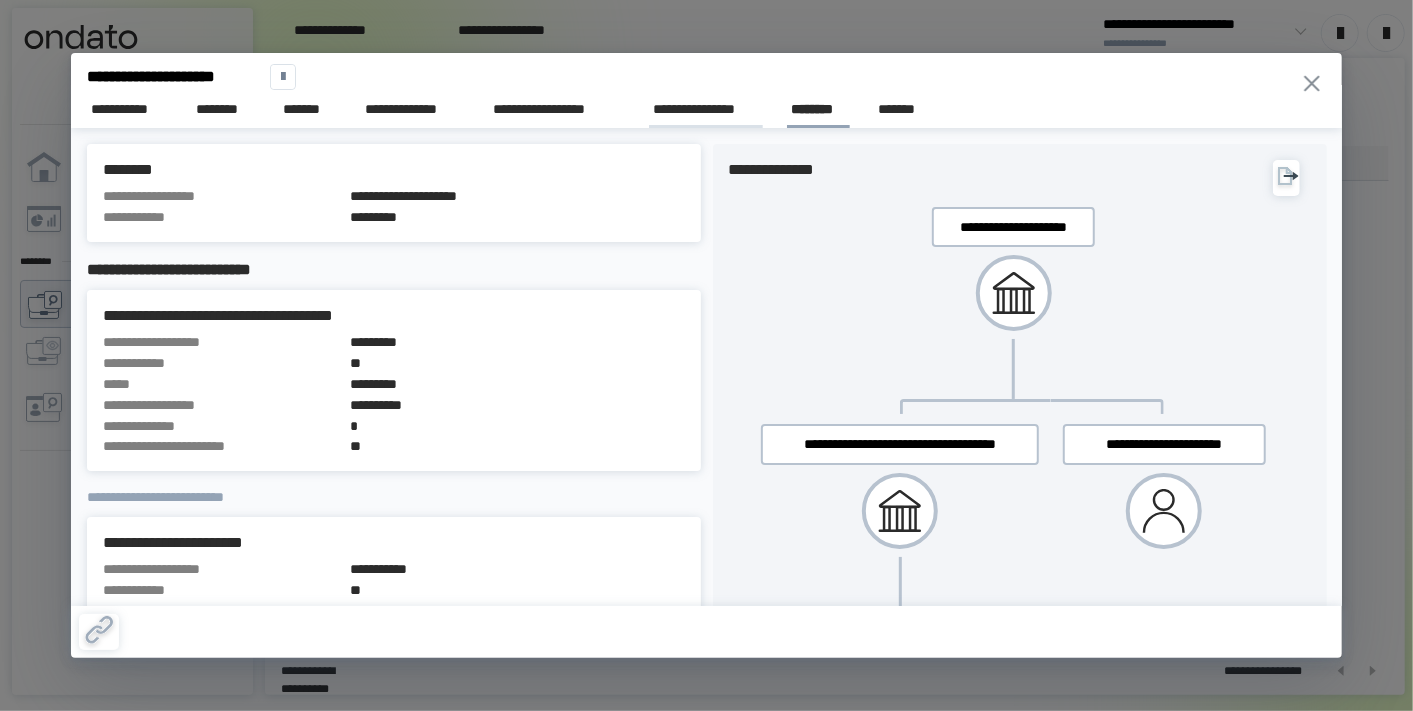 click on "**********" at bounding box center (706, 109) 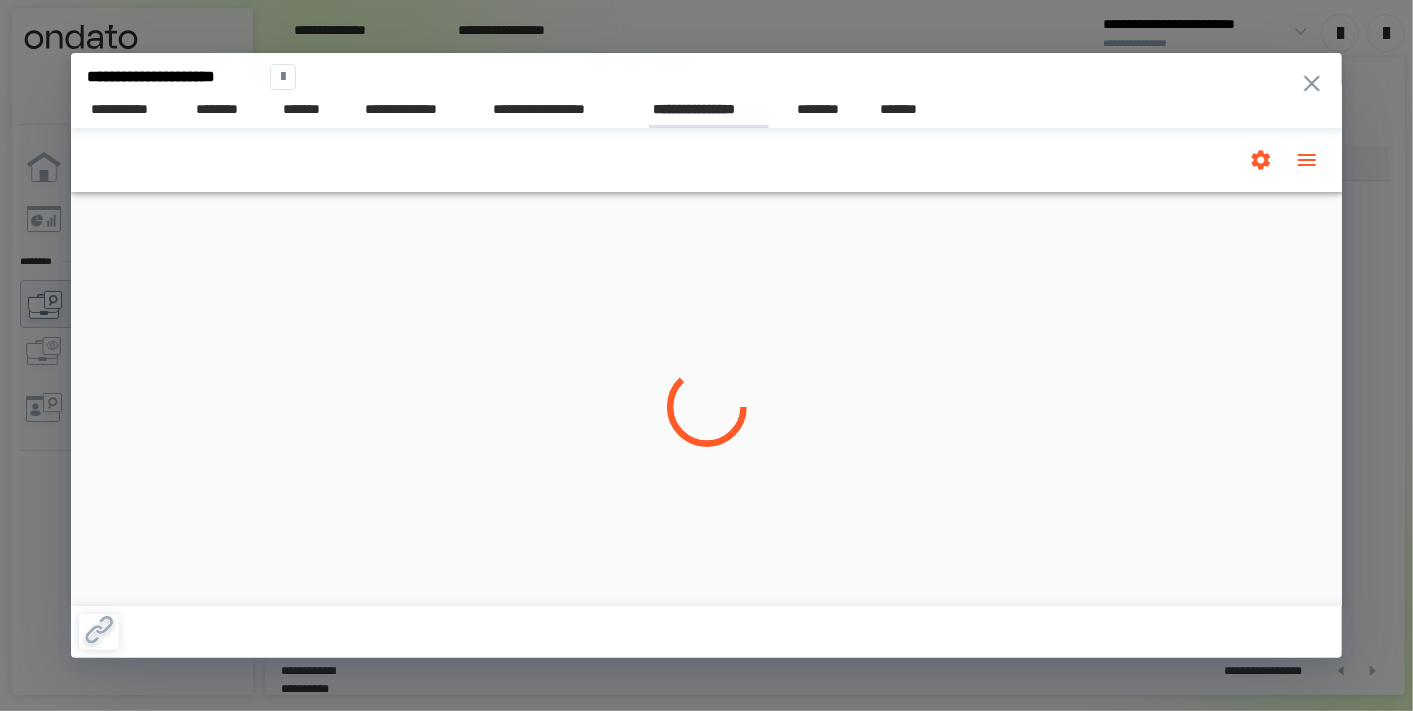 scroll, scrollTop: 0, scrollLeft: 0, axis: both 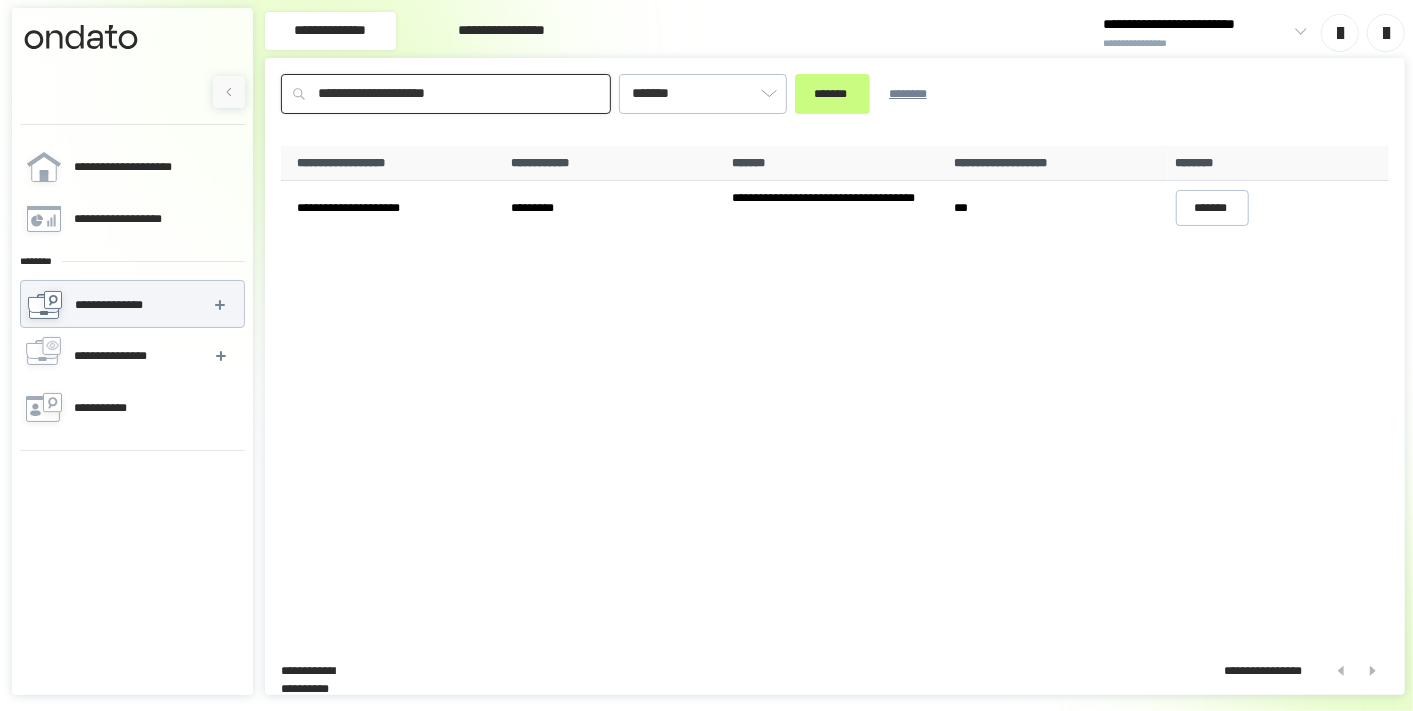 drag, startPoint x: 463, startPoint y: 94, endPoint x: 408, endPoint y: 94, distance: 55 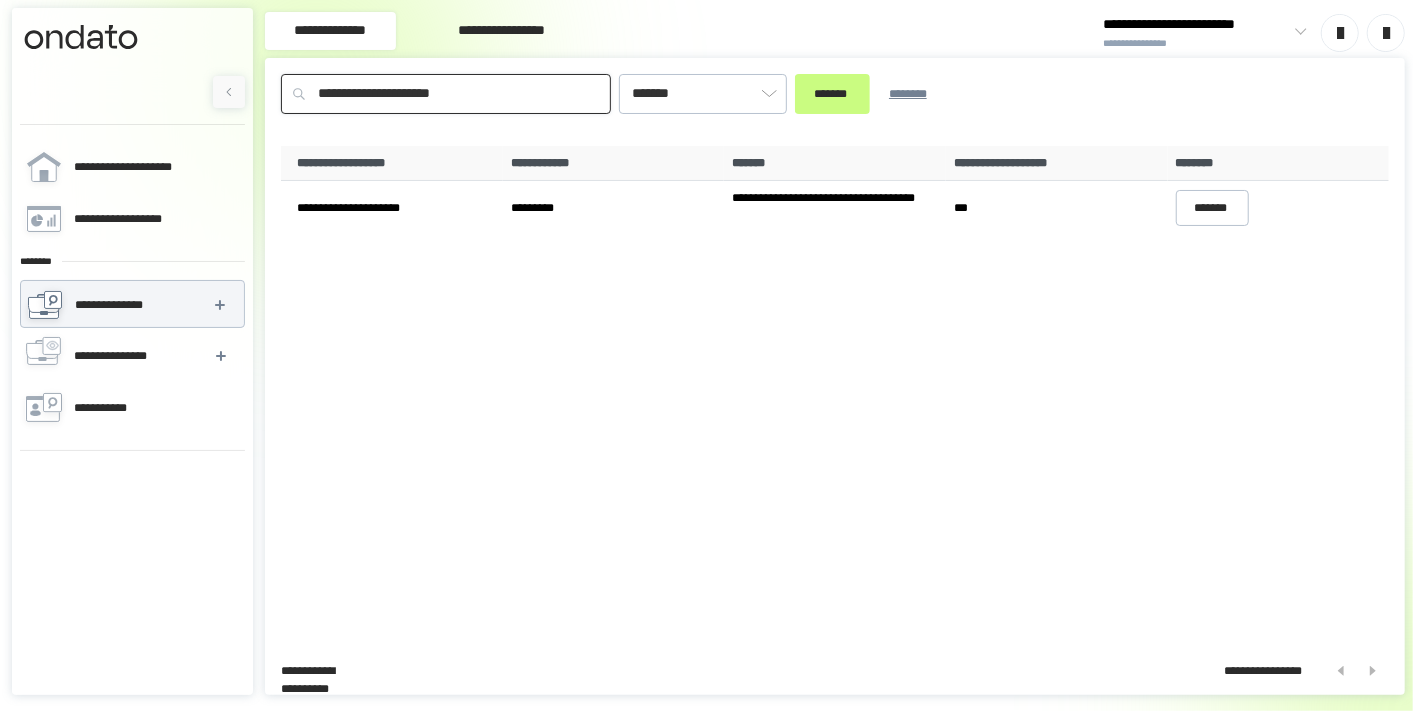 click on "*******" at bounding box center (832, 94) 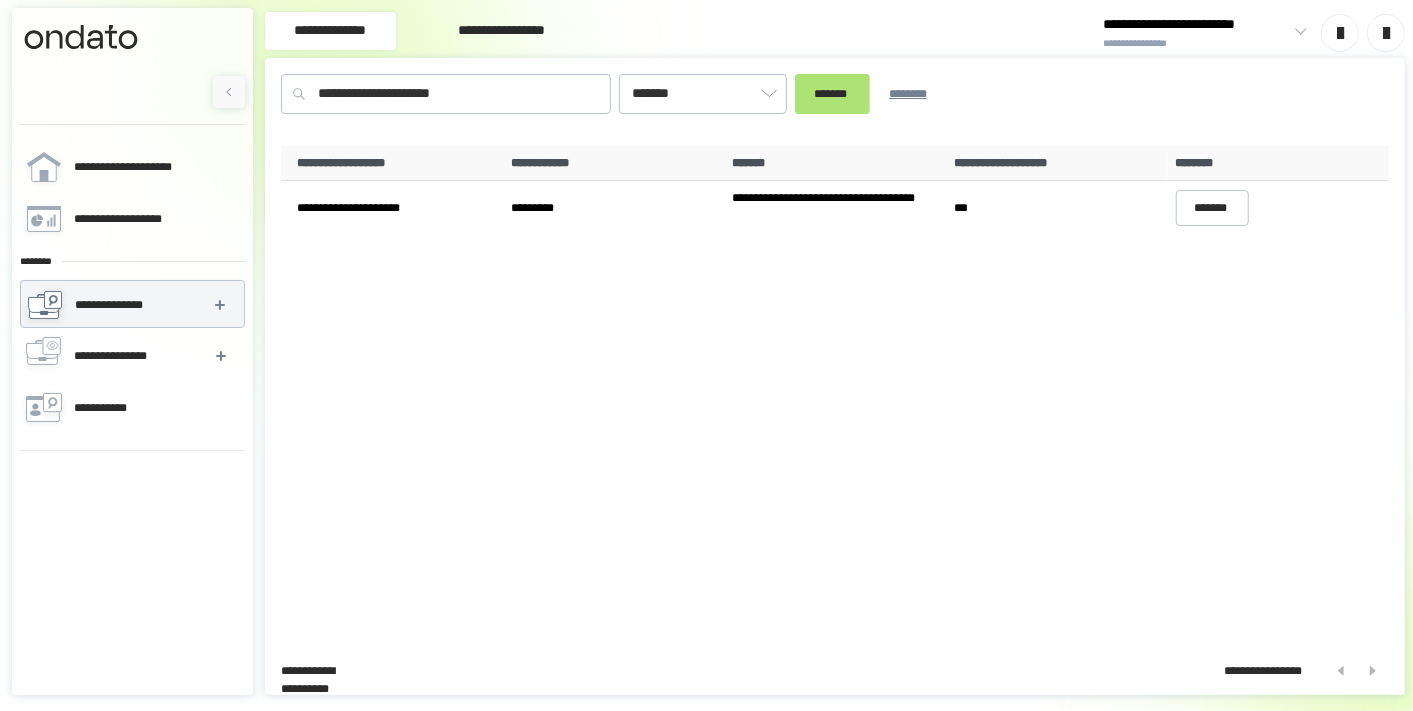 click on "*******" at bounding box center (832, 94) 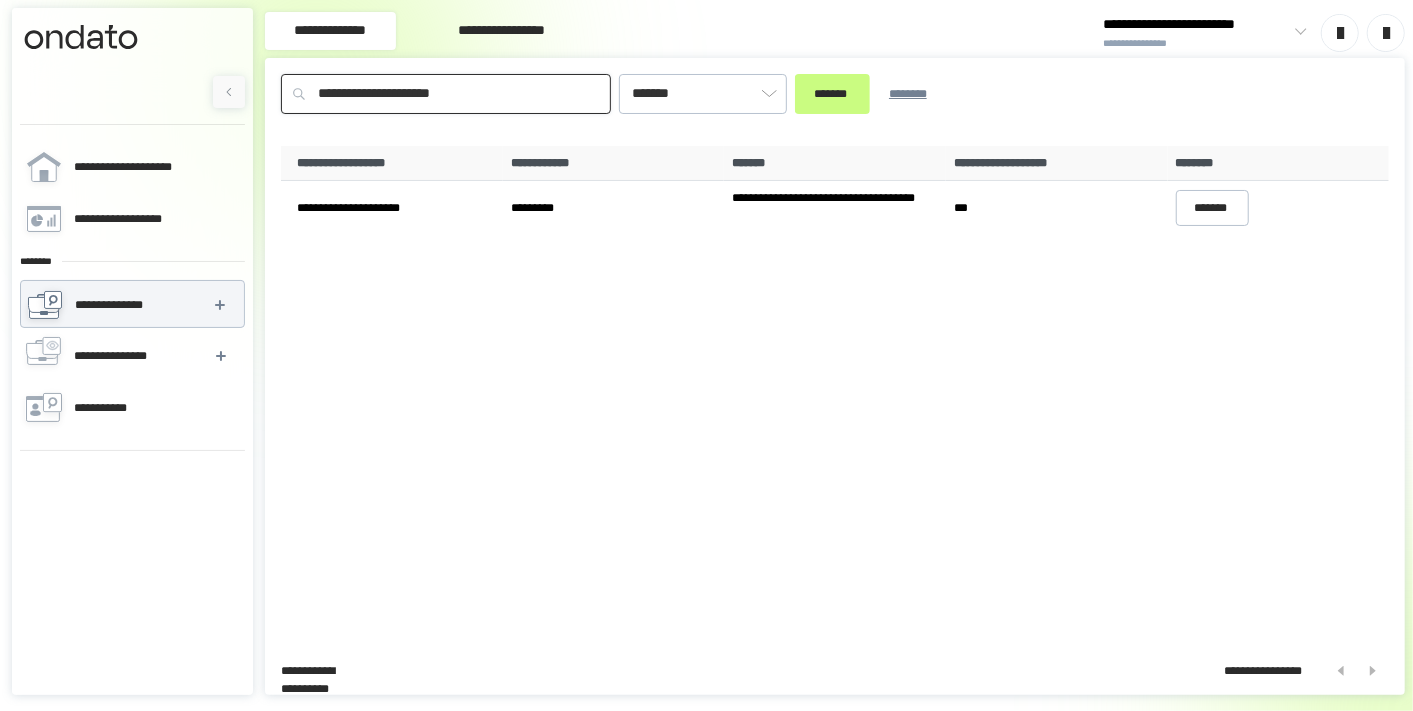 drag, startPoint x: 502, startPoint y: 91, endPoint x: 208, endPoint y: 94, distance: 294.01532 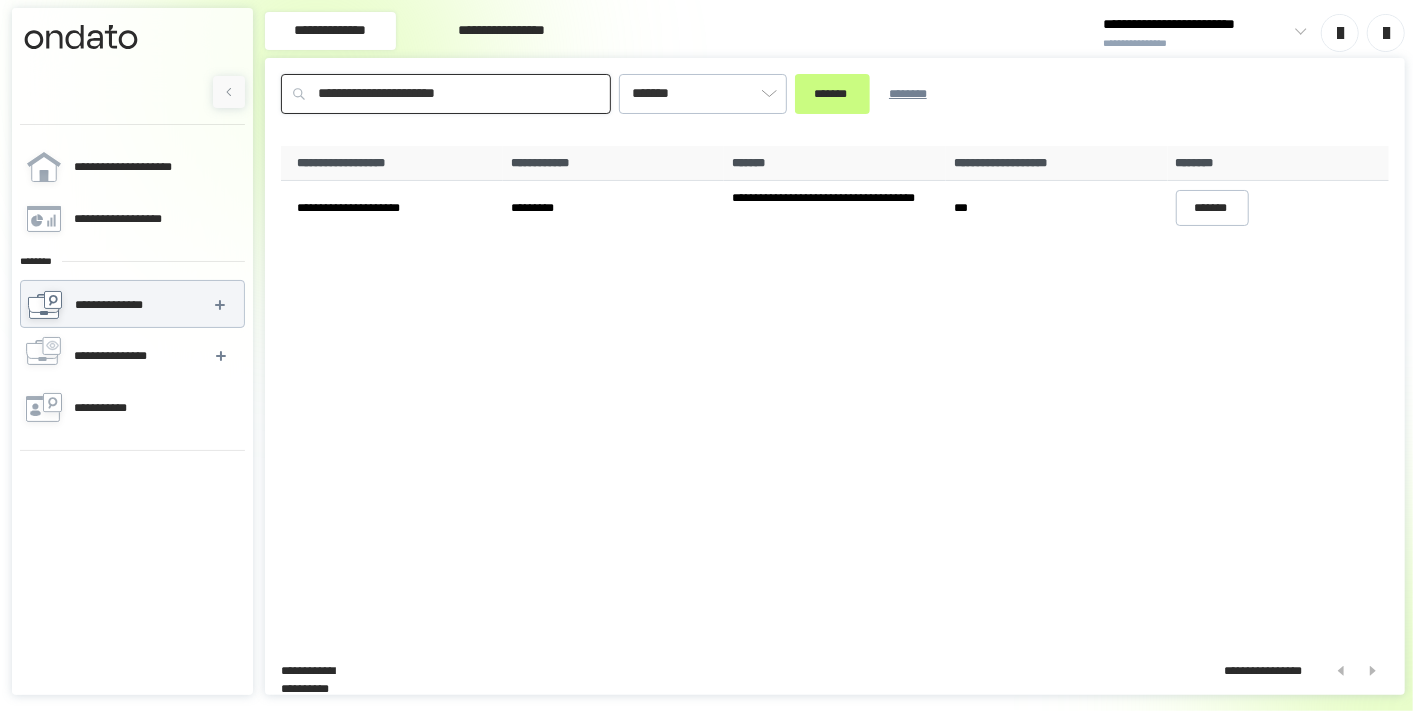 type on "**********" 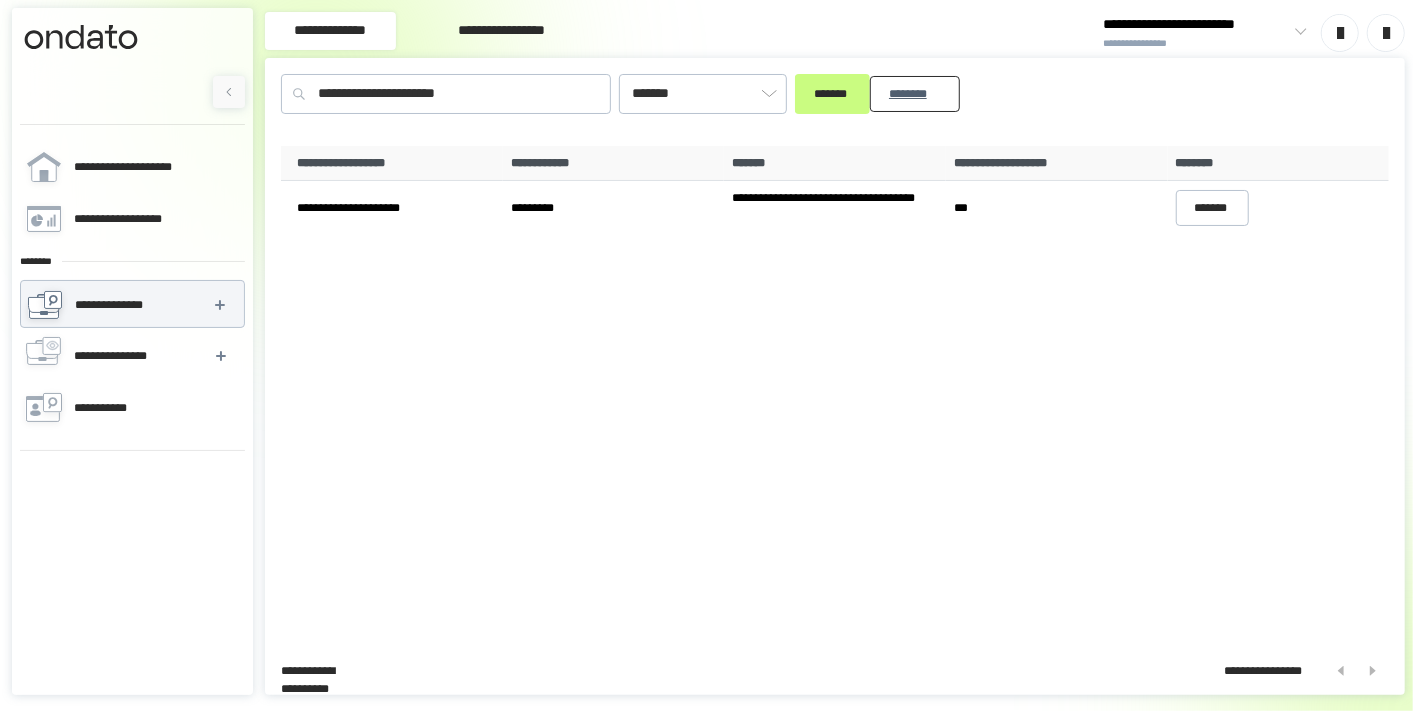 click on "********" at bounding box center (915, 93) 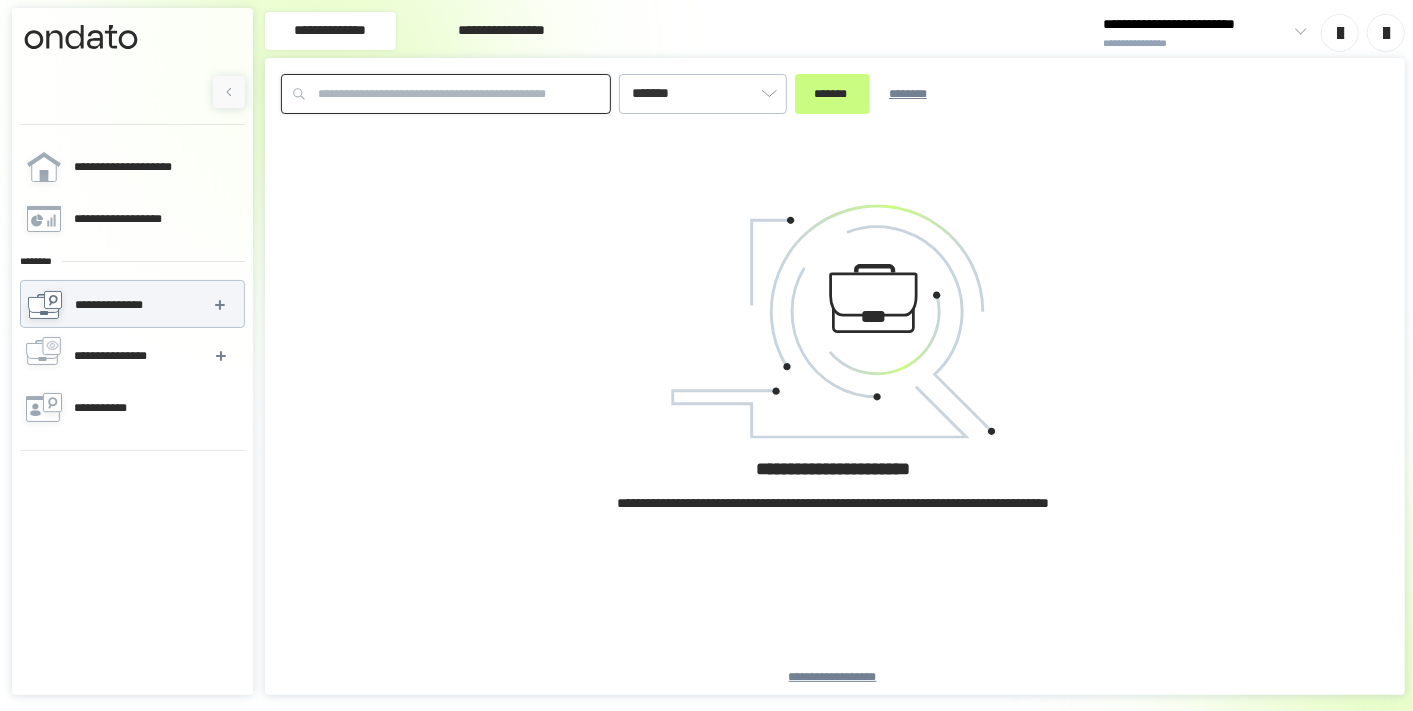 click at bounding box center (446, 94) 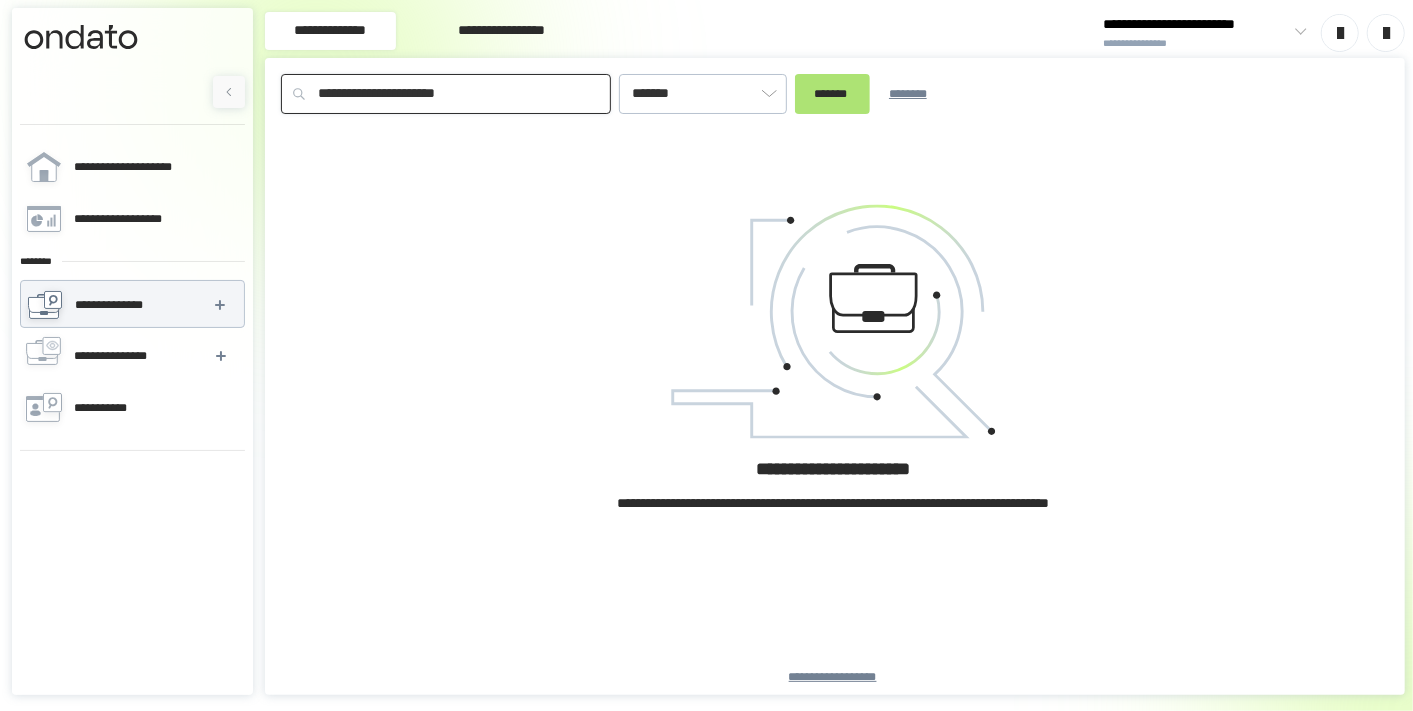 type on "**********" 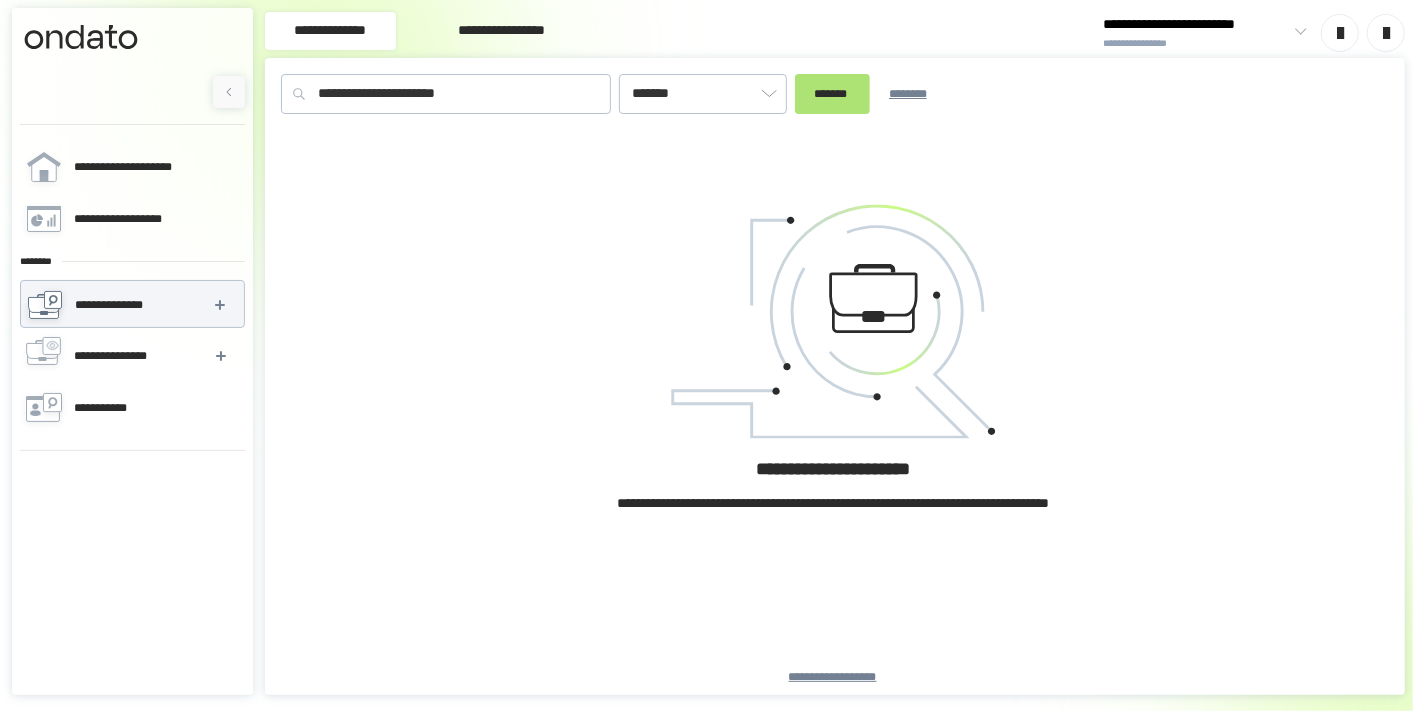 click on "*******" at bounding box center [832, 94] 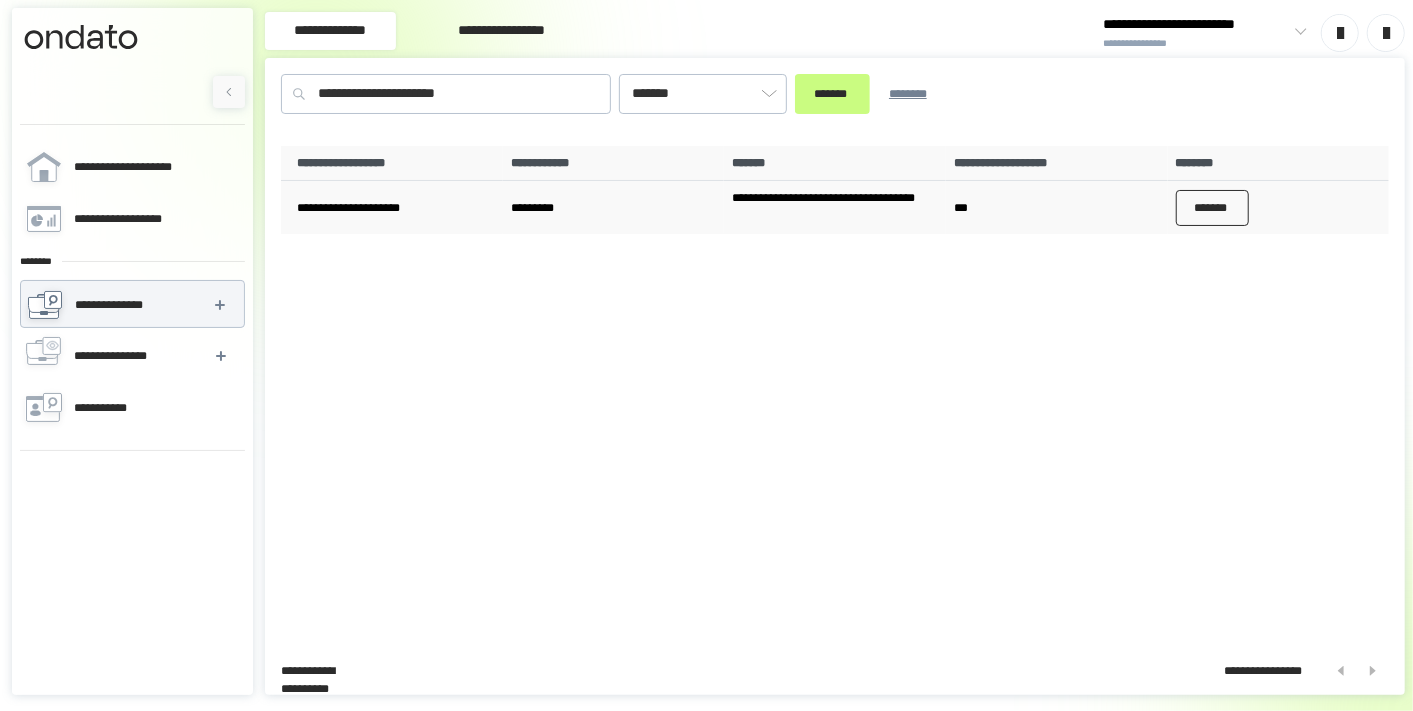 click on "*******" at bounding box center [1213, 208] 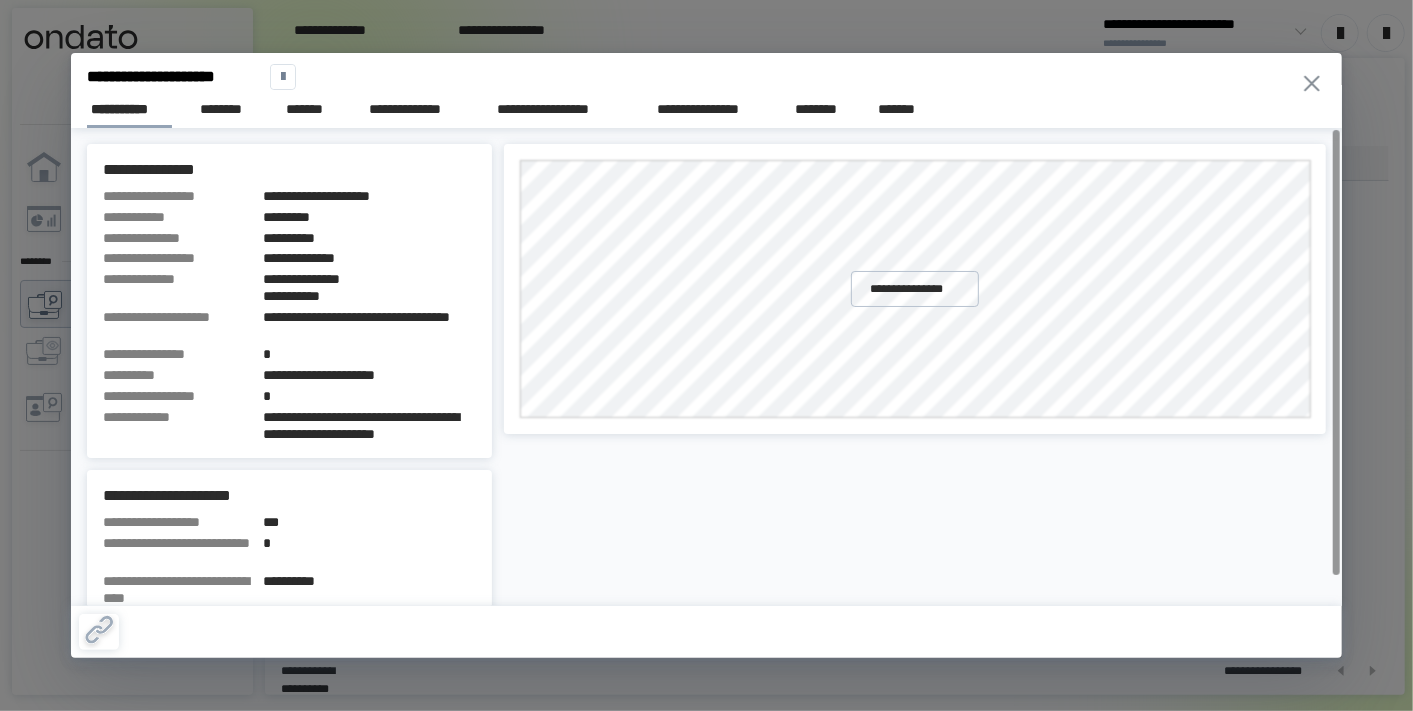 click 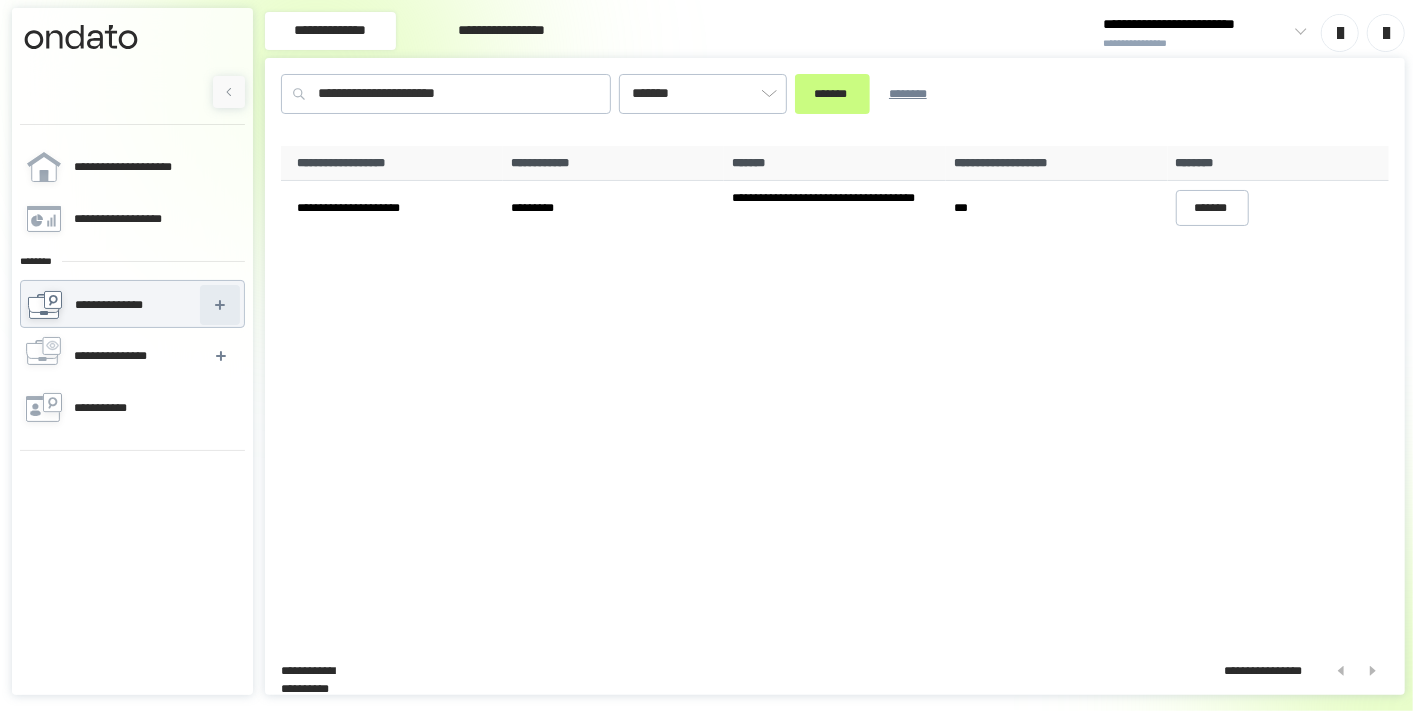click at bounding box center (220, 305) 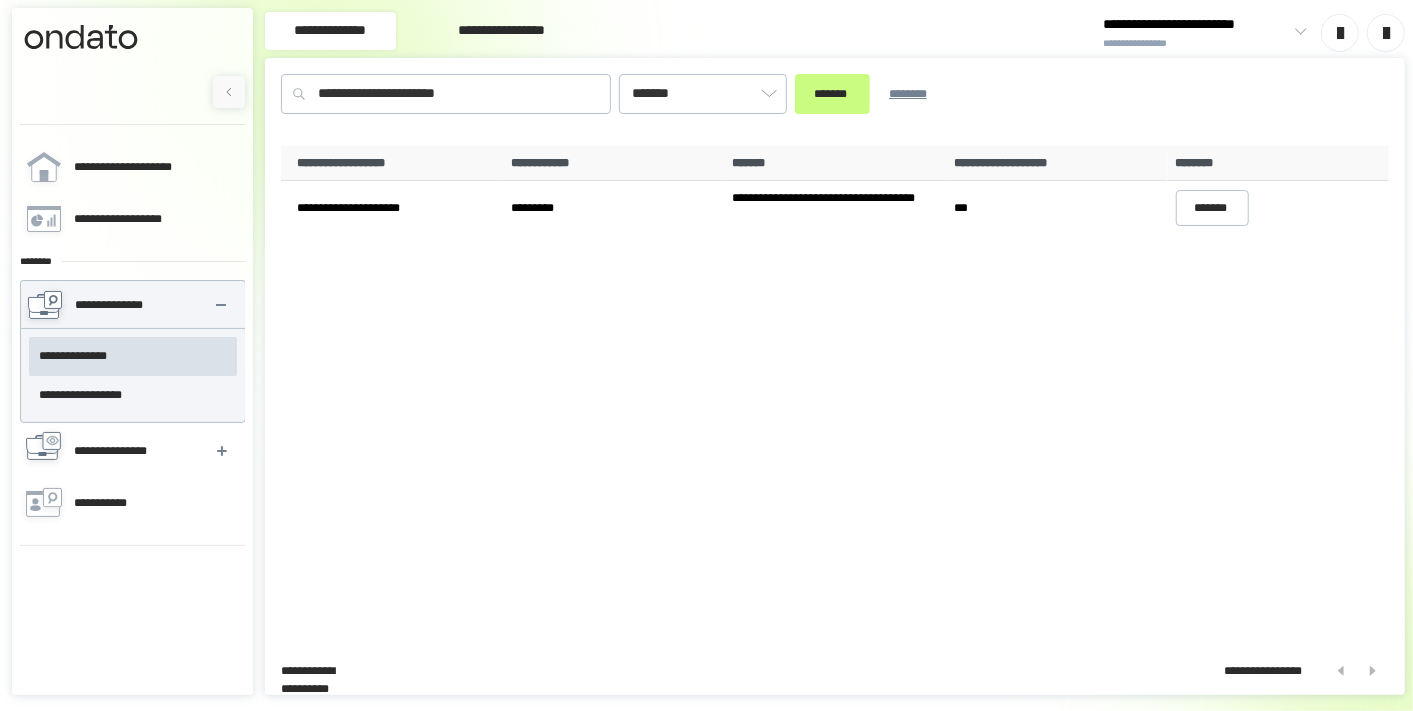 click on "**********" at bounding box center (122, 451) 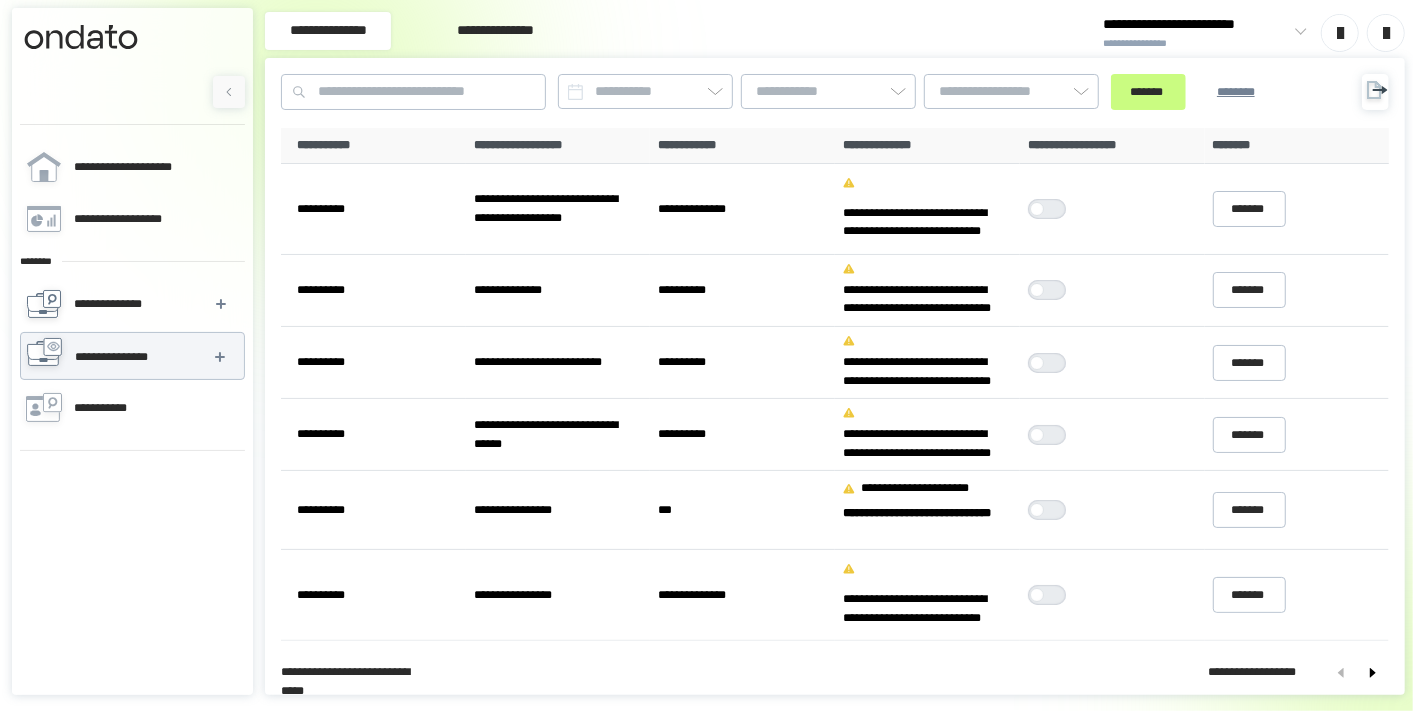 click on "**********" at bounding box center [113, 304] 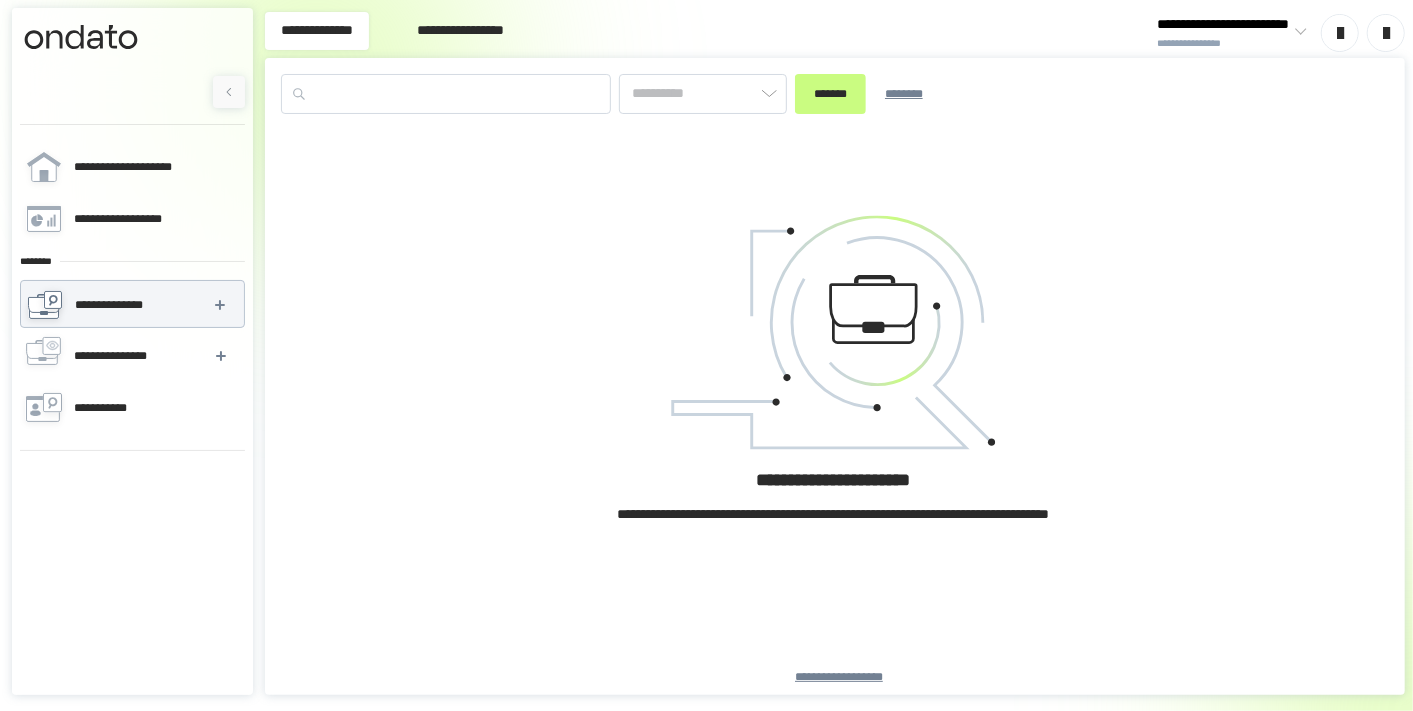 type on "*******" 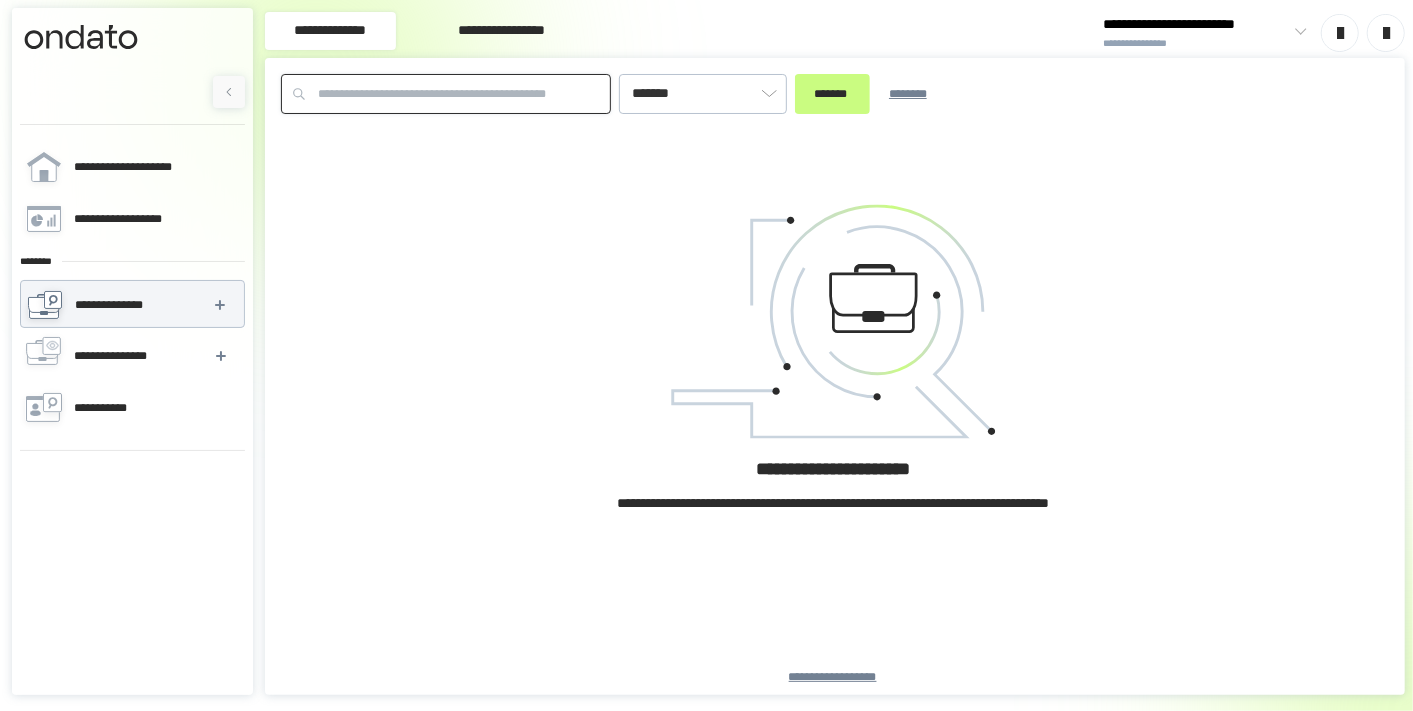 click at bounding box center [446, 94] 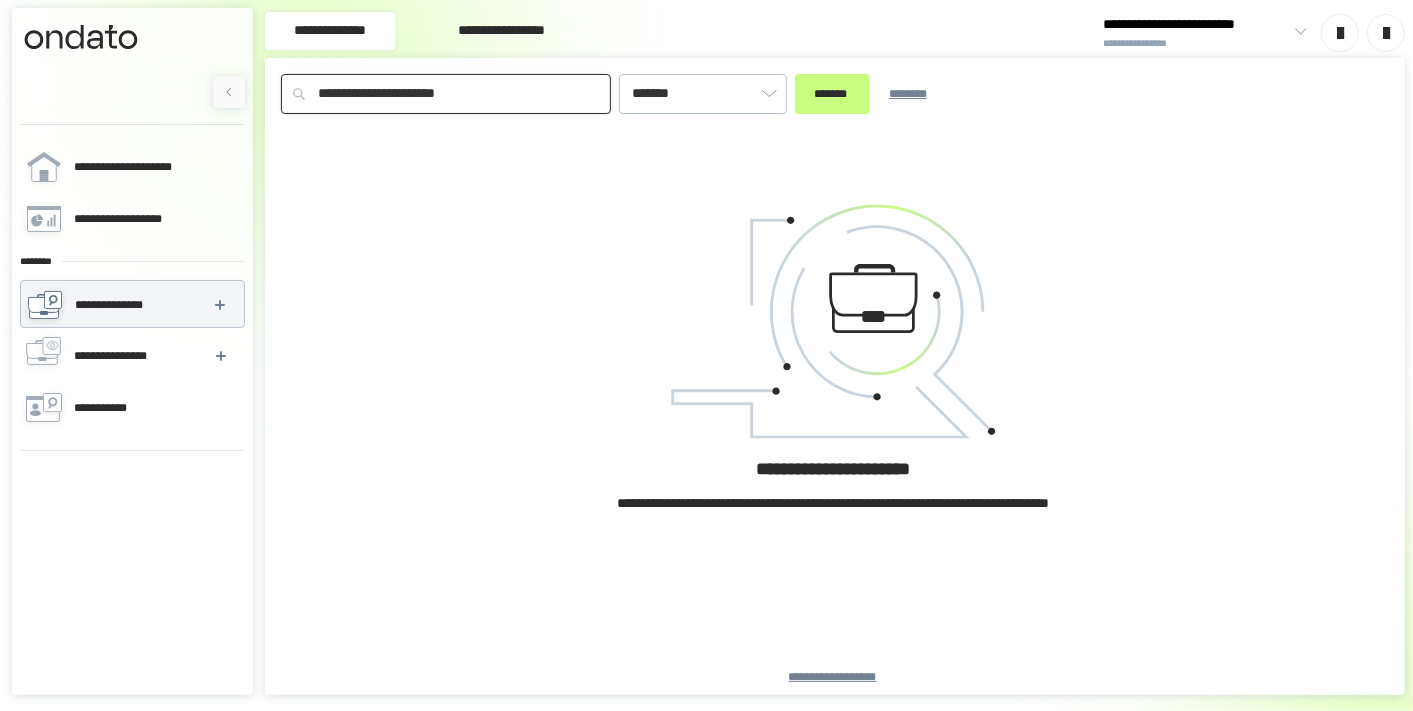 type on "**********" 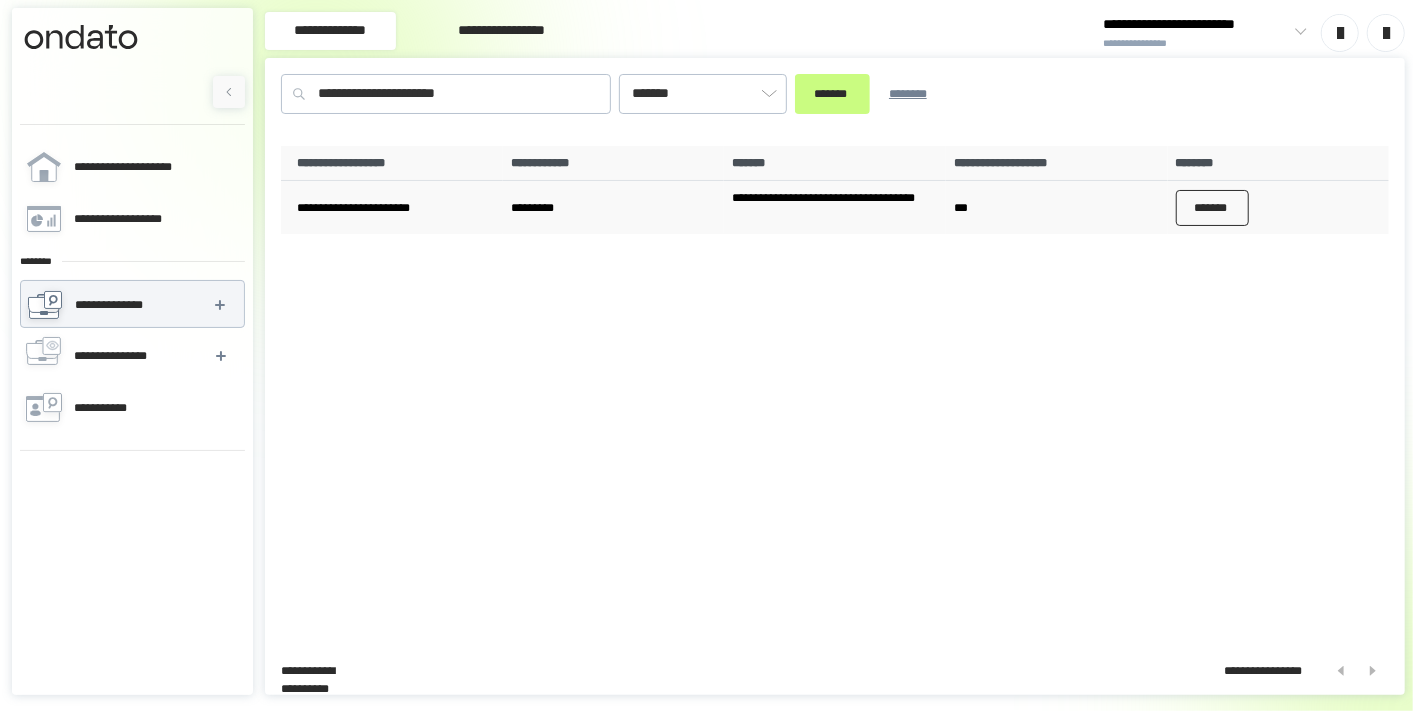 click on "*******" at bounding box center [1213, 208] 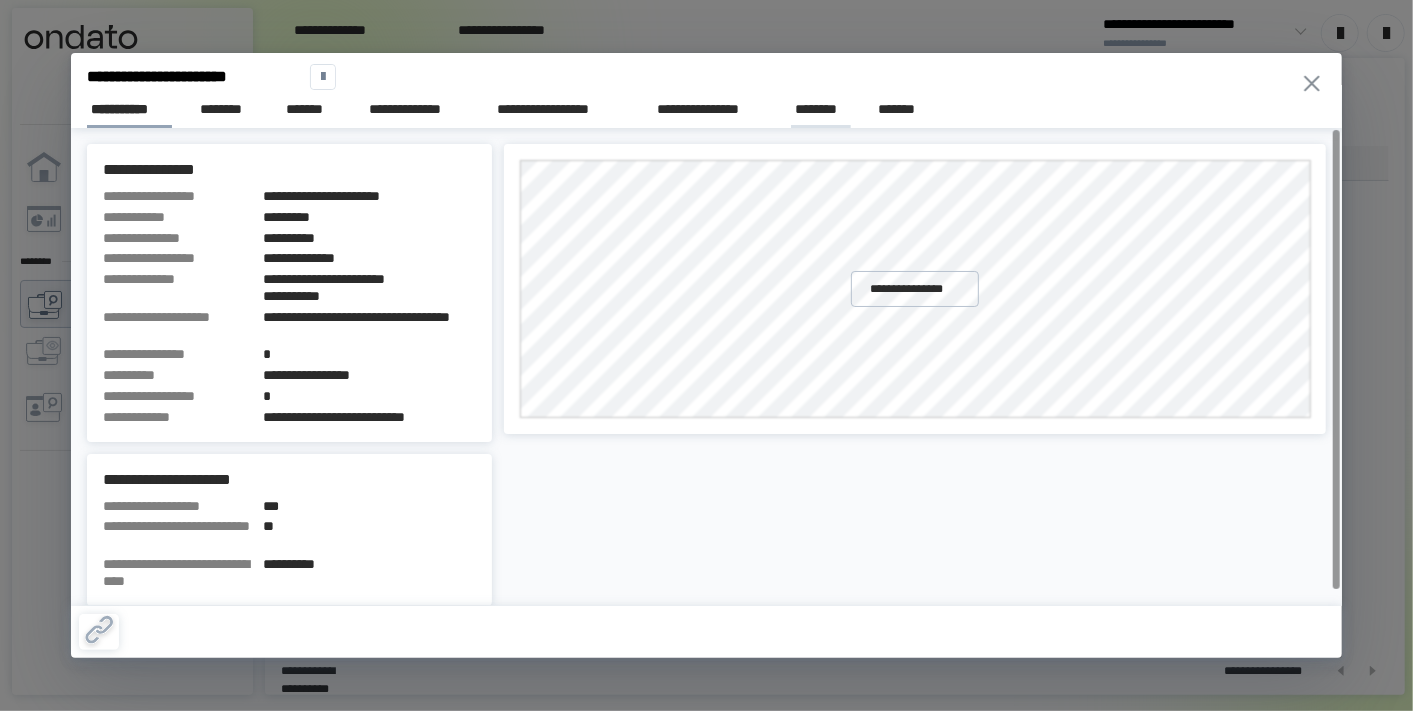 click on "********" at bounding box center (821, 109) 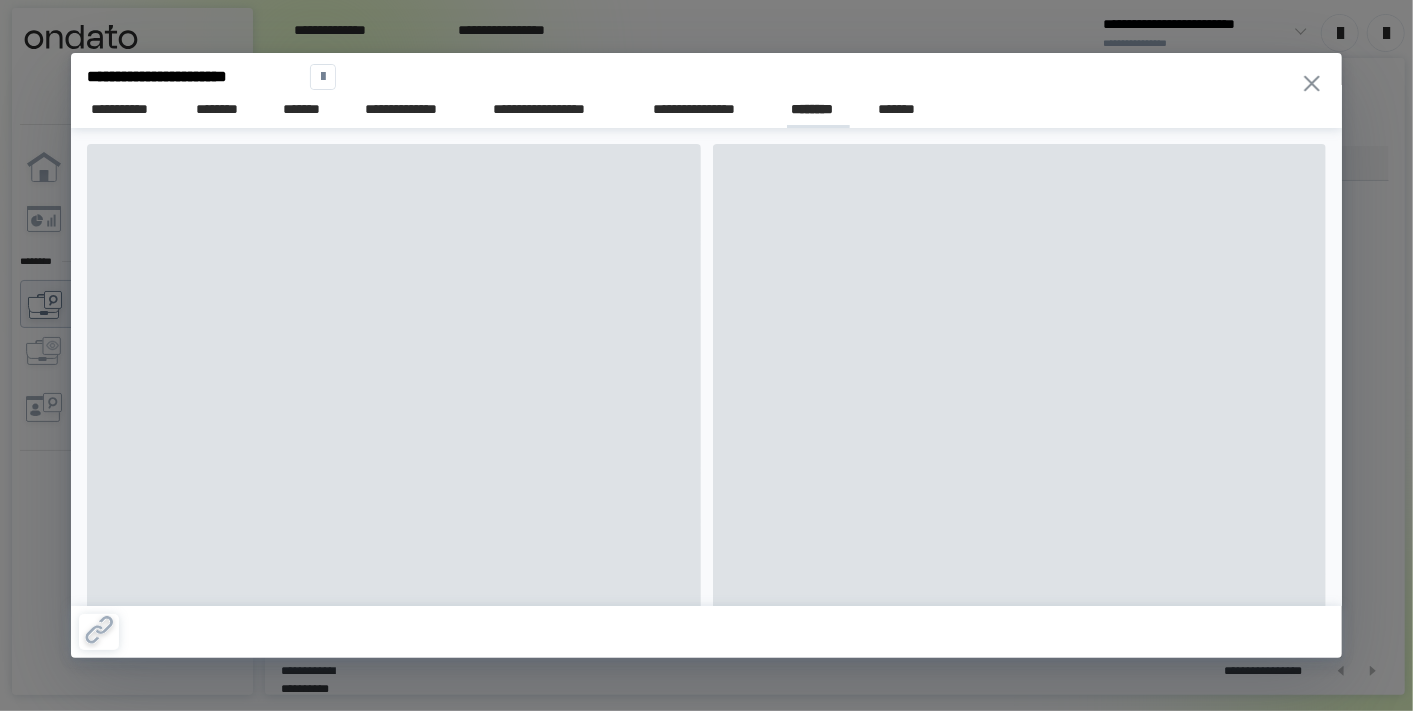 scroll, scrollTop: 0, scrollLeft: 0, axis: both 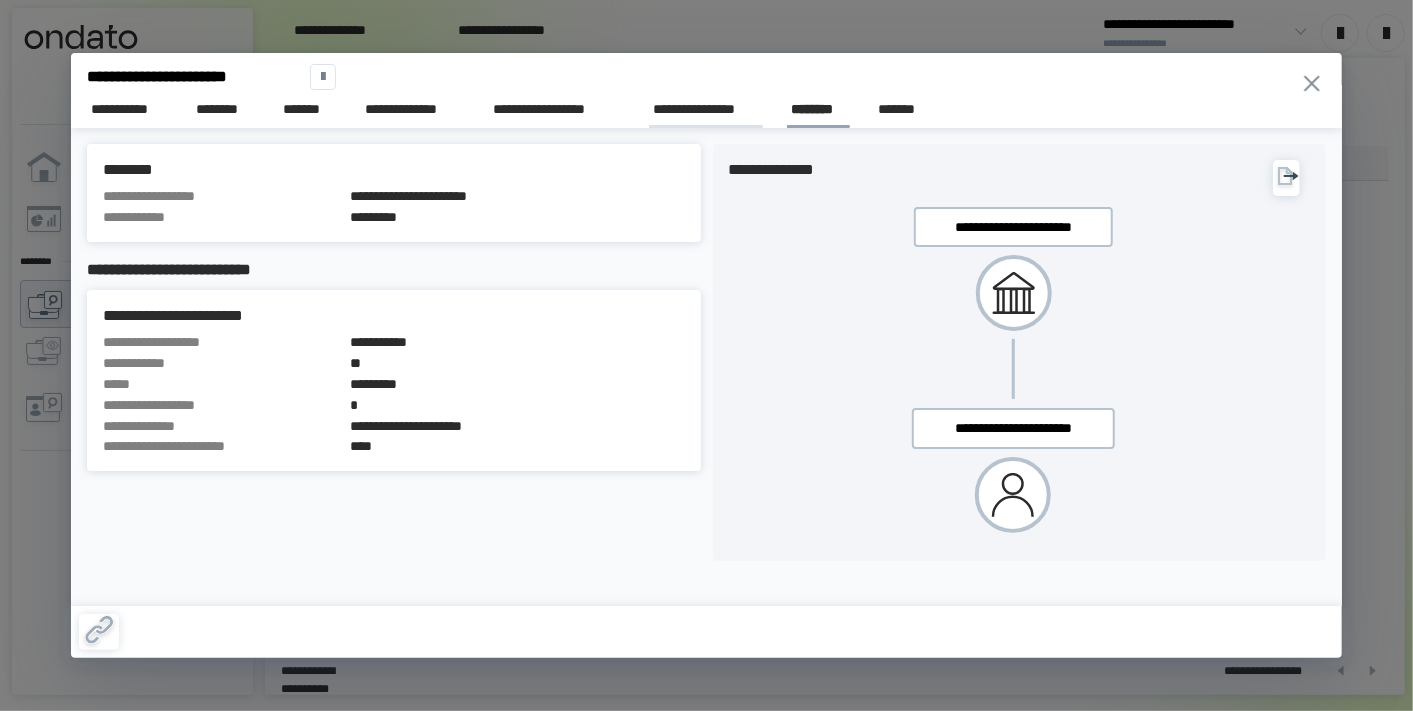click on "**********" at bounding box center (706, 109) 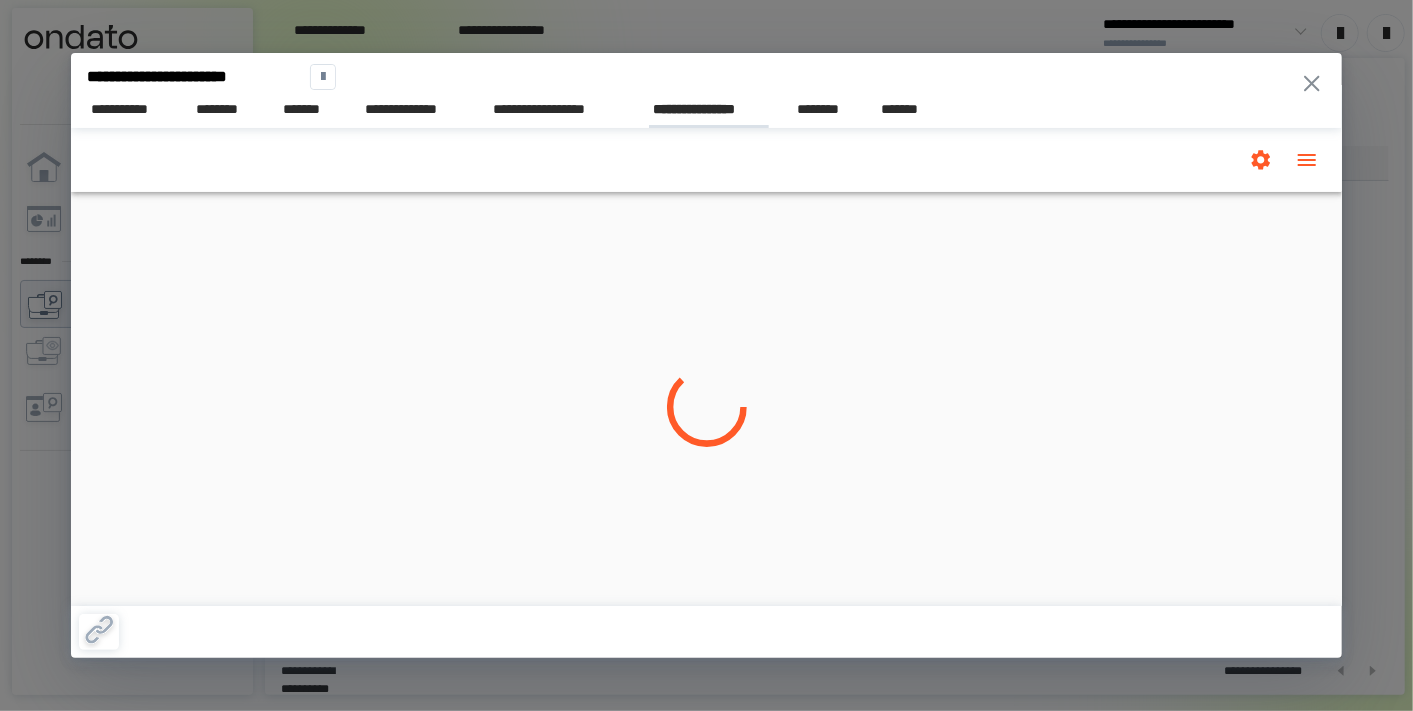 scroll, scrollTop: 0, scrollLeft: 0, axis: both 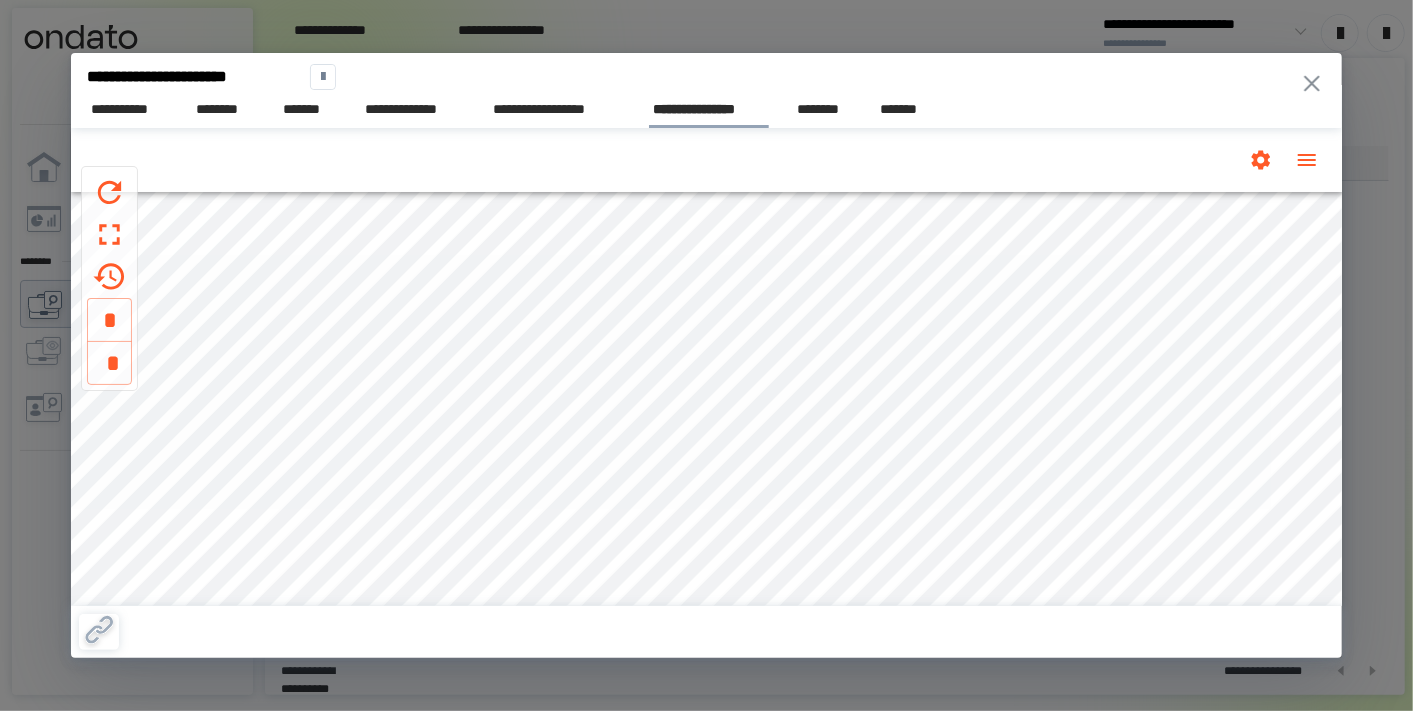 click 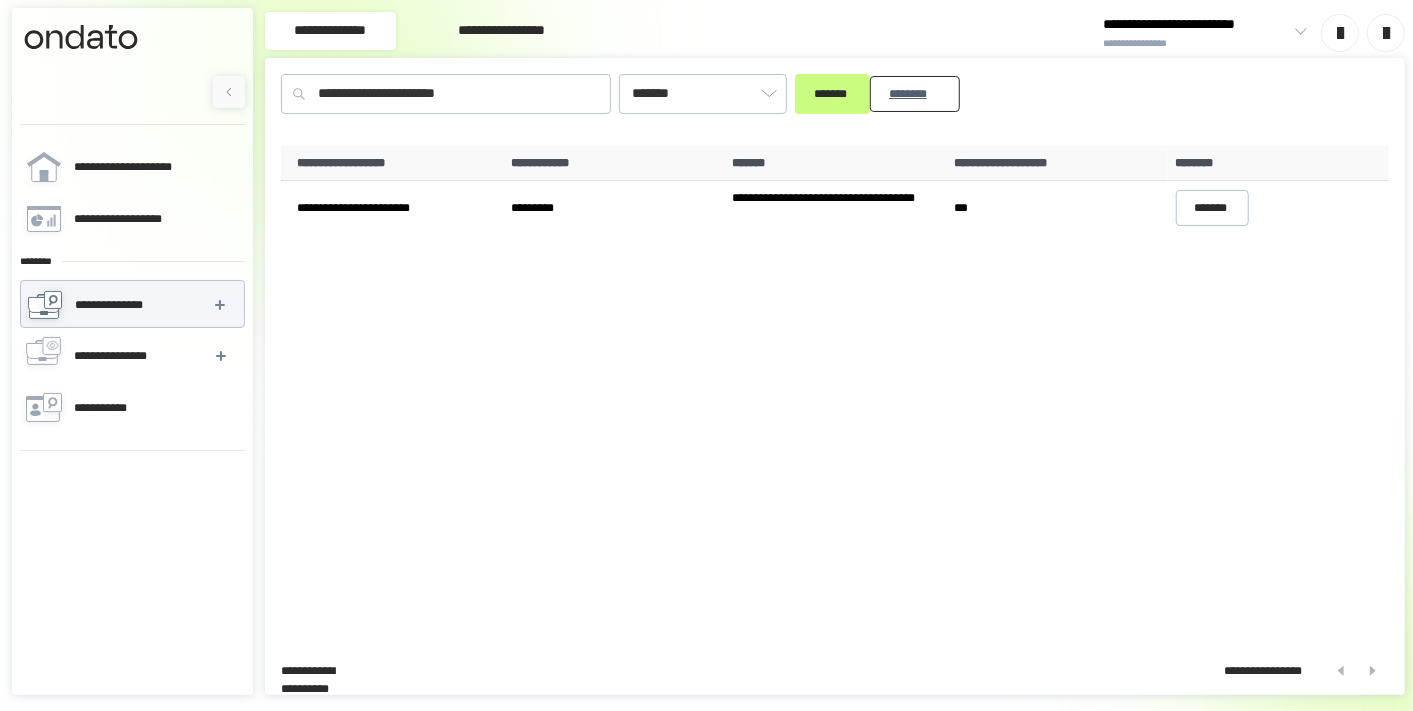 click on "********" at bounding box center (915, 93) 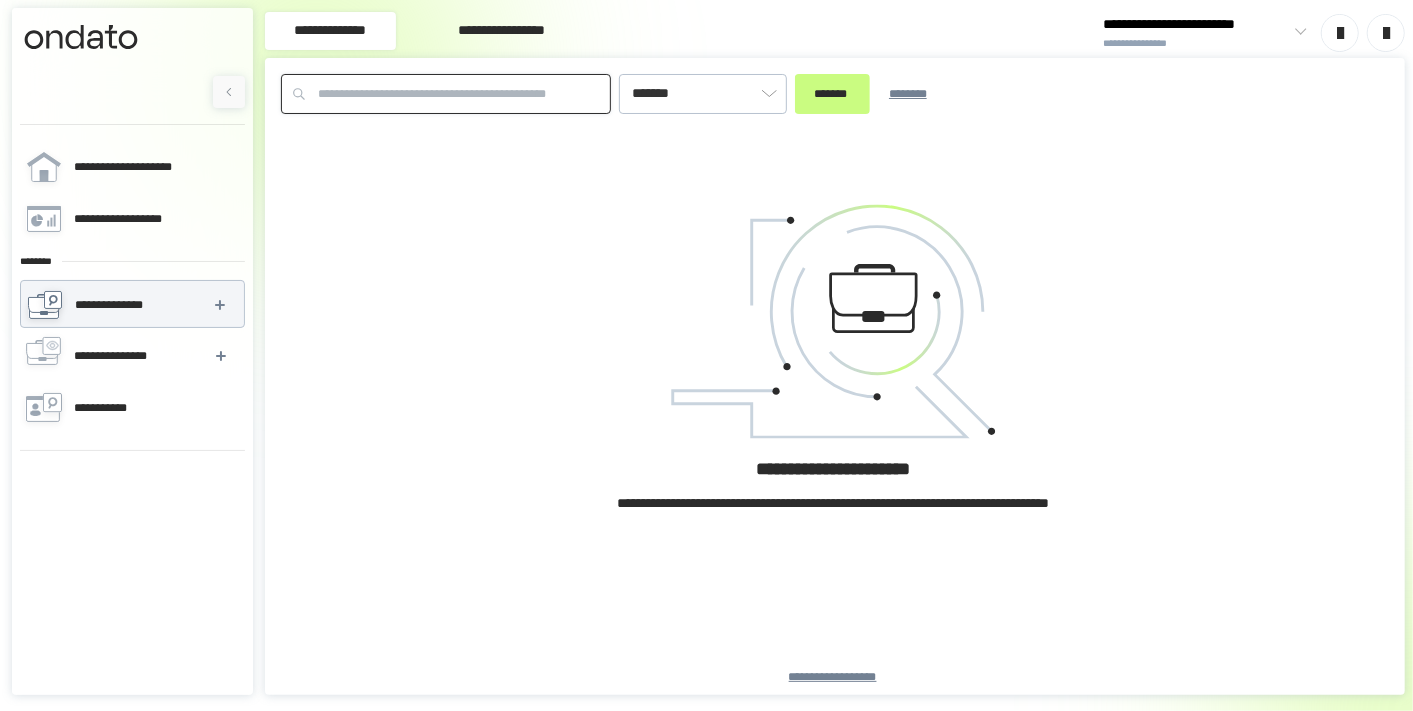 click at bounding box center [446, 94] 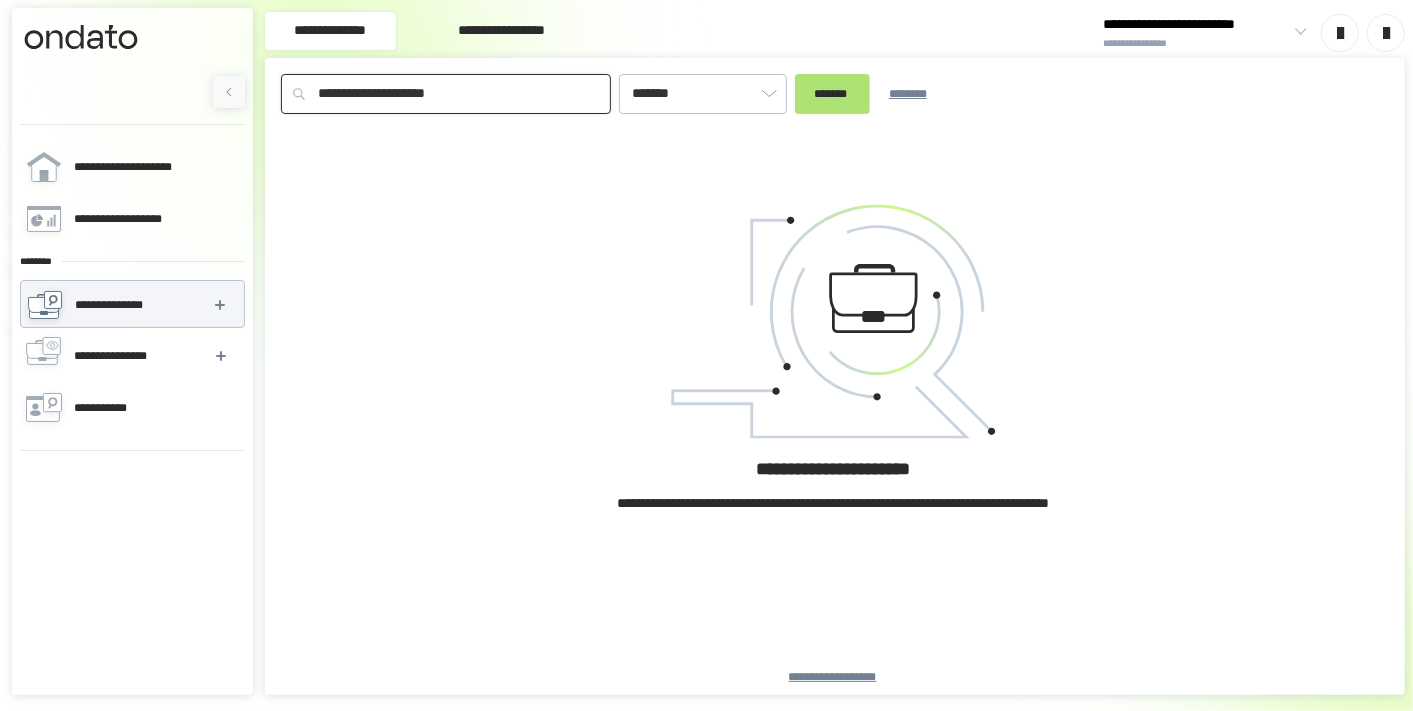 type on "**********" 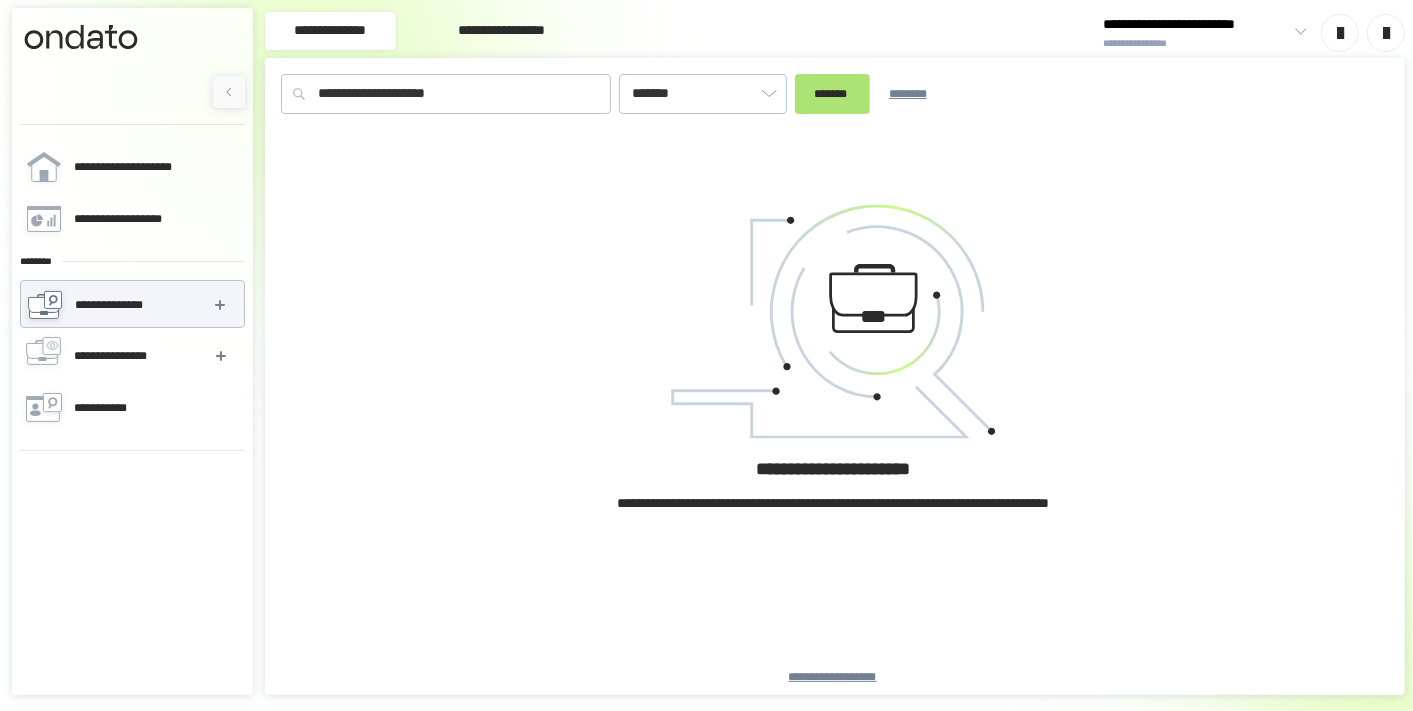 click on "*******" at bounding box center [832, 94] 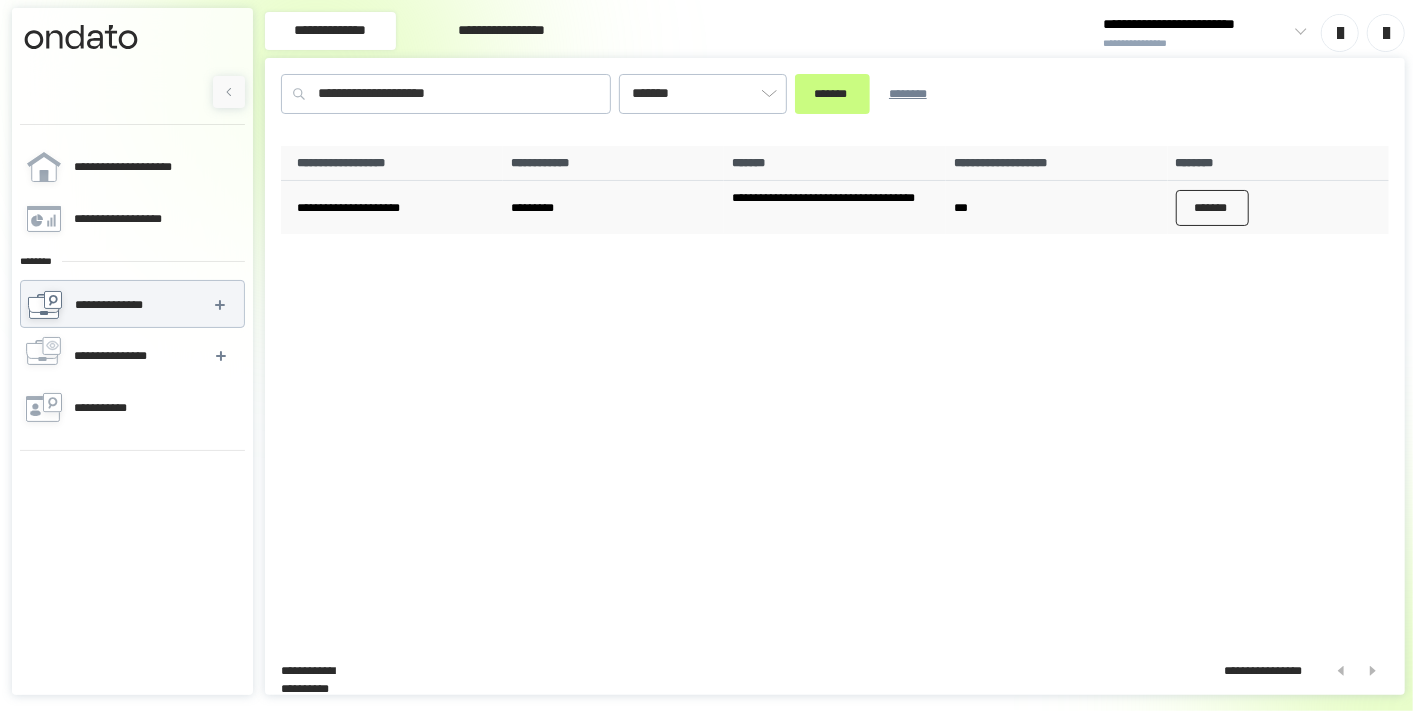 click on "*******" at bounding box center (1213, 208) 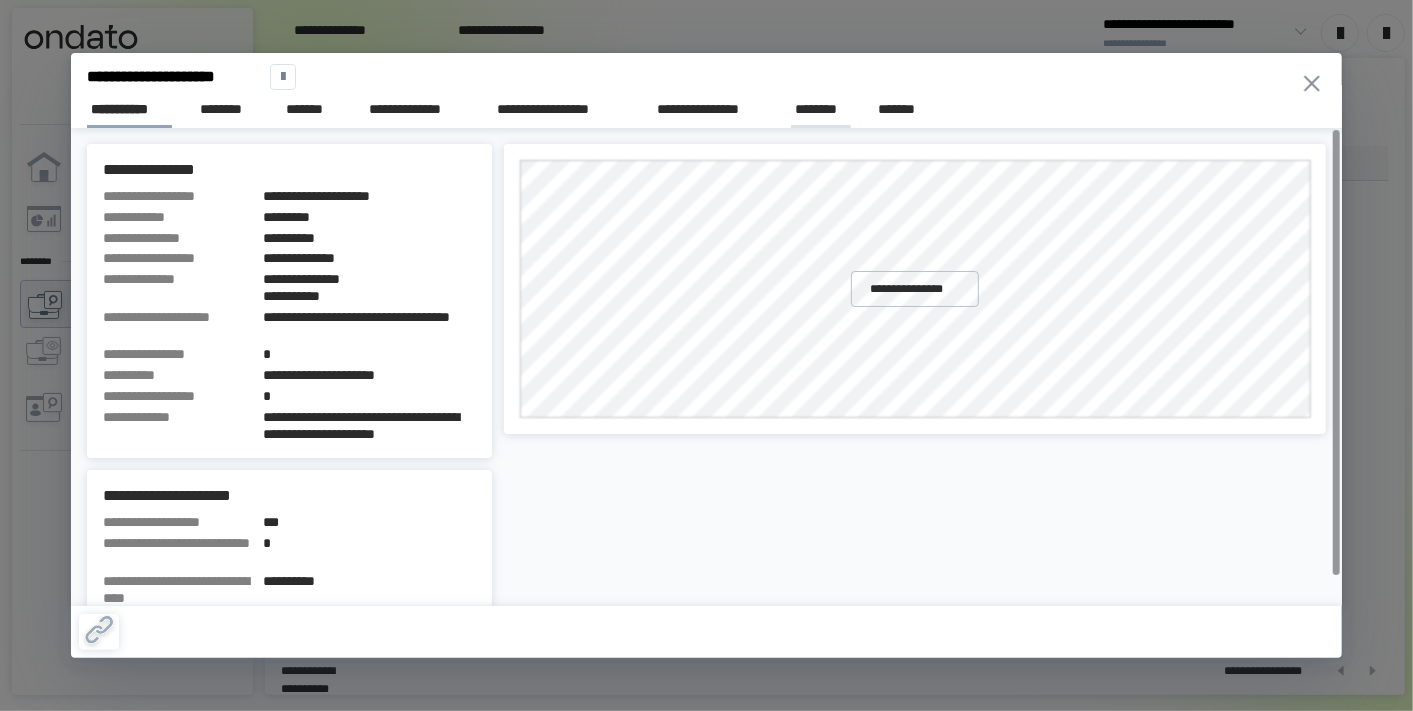 click on "********" at bounding box center (821, 109) 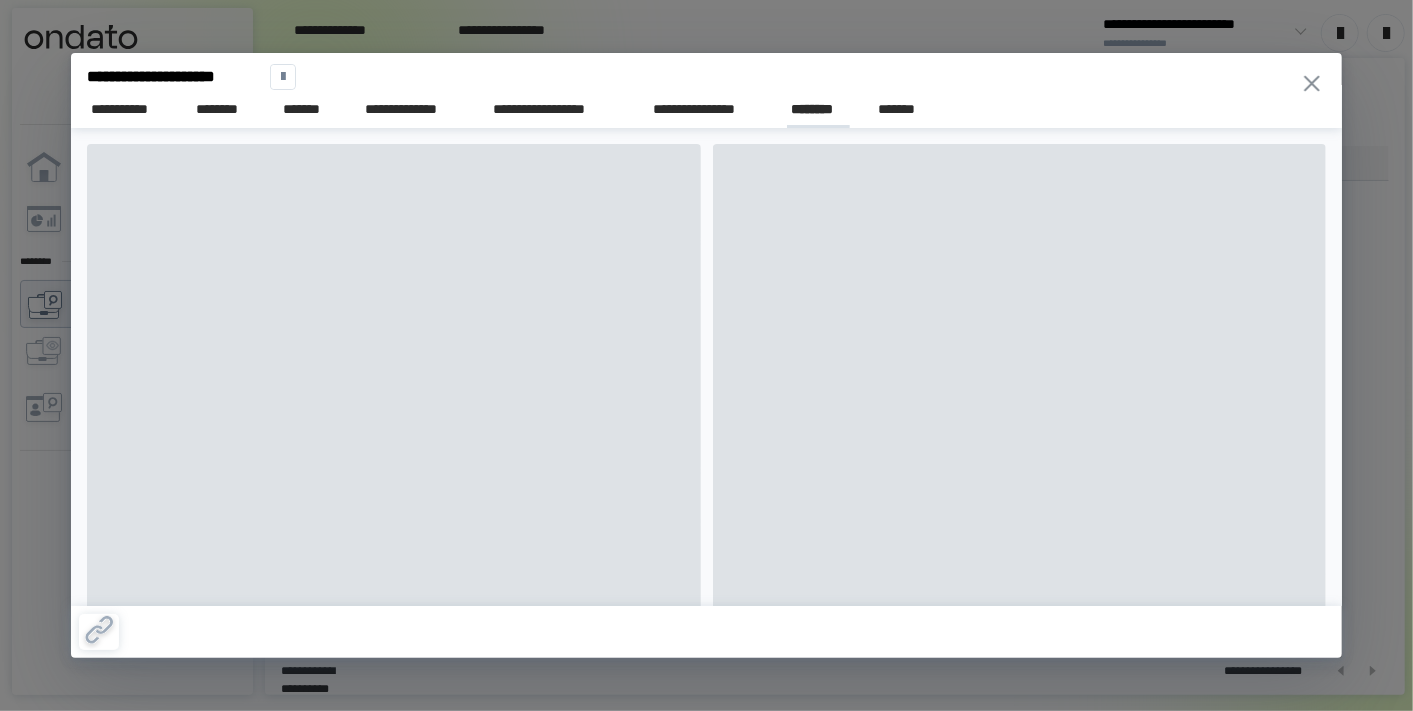 scroll, scrollTop: 0, scrollLeft: 0, axis: both 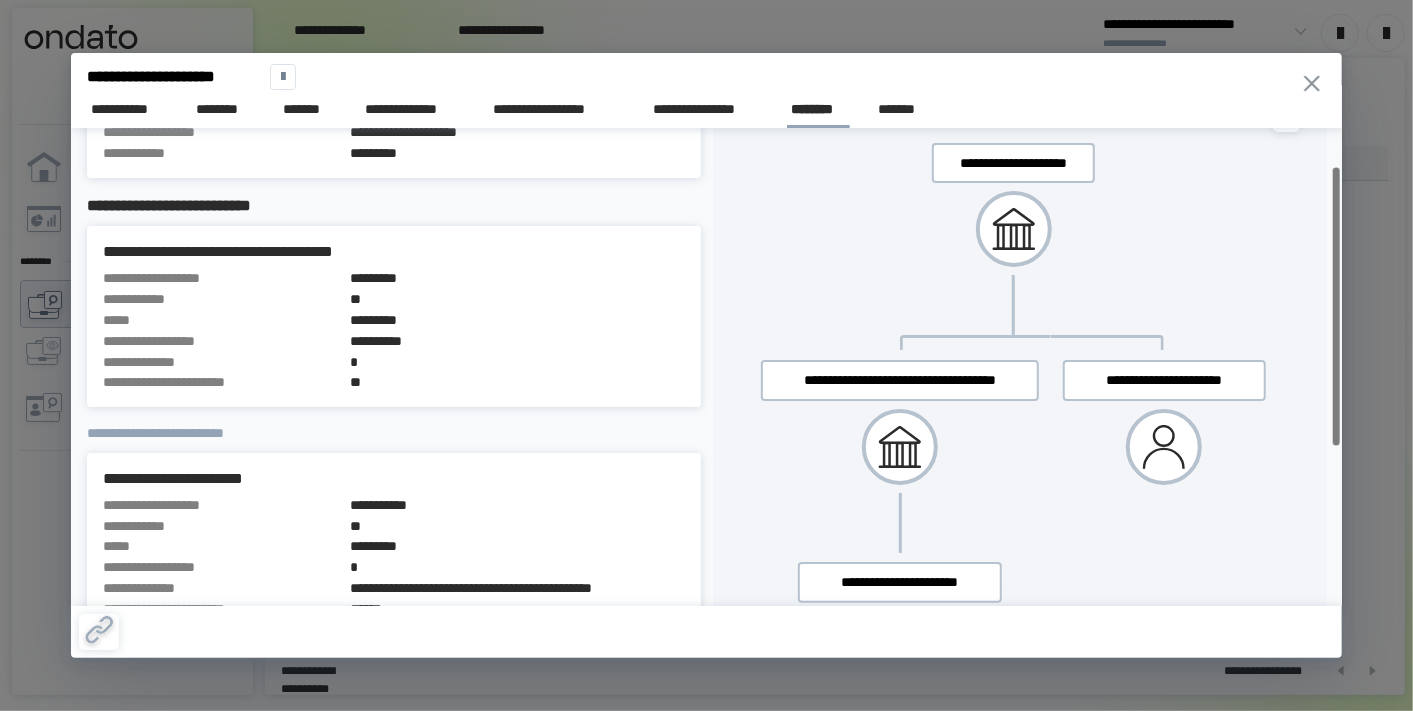 drag, startPoint x: 1334, startPoint y: 219, endPoint x: 1348, endPoint y: 256, distance: 39.56008 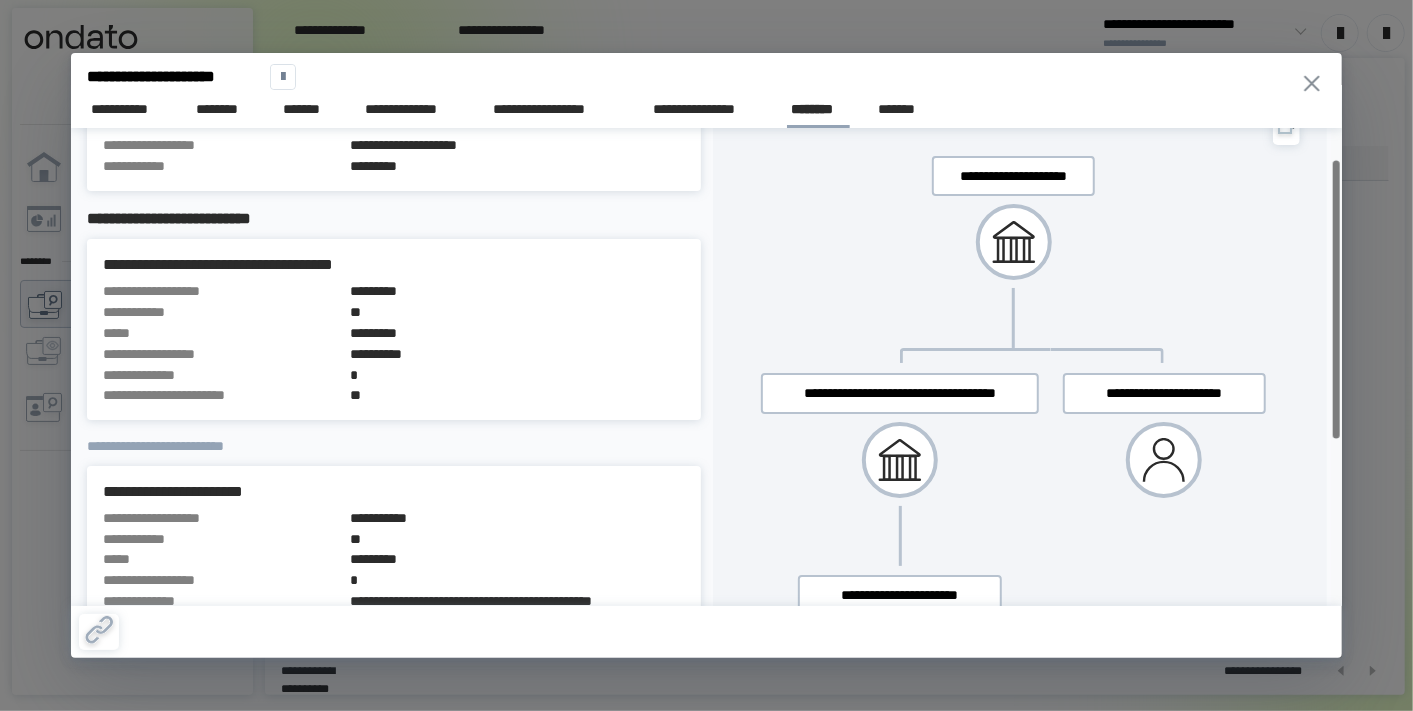 scroll, scrollTop: 52, scrollLeft: 0, axis: vertical 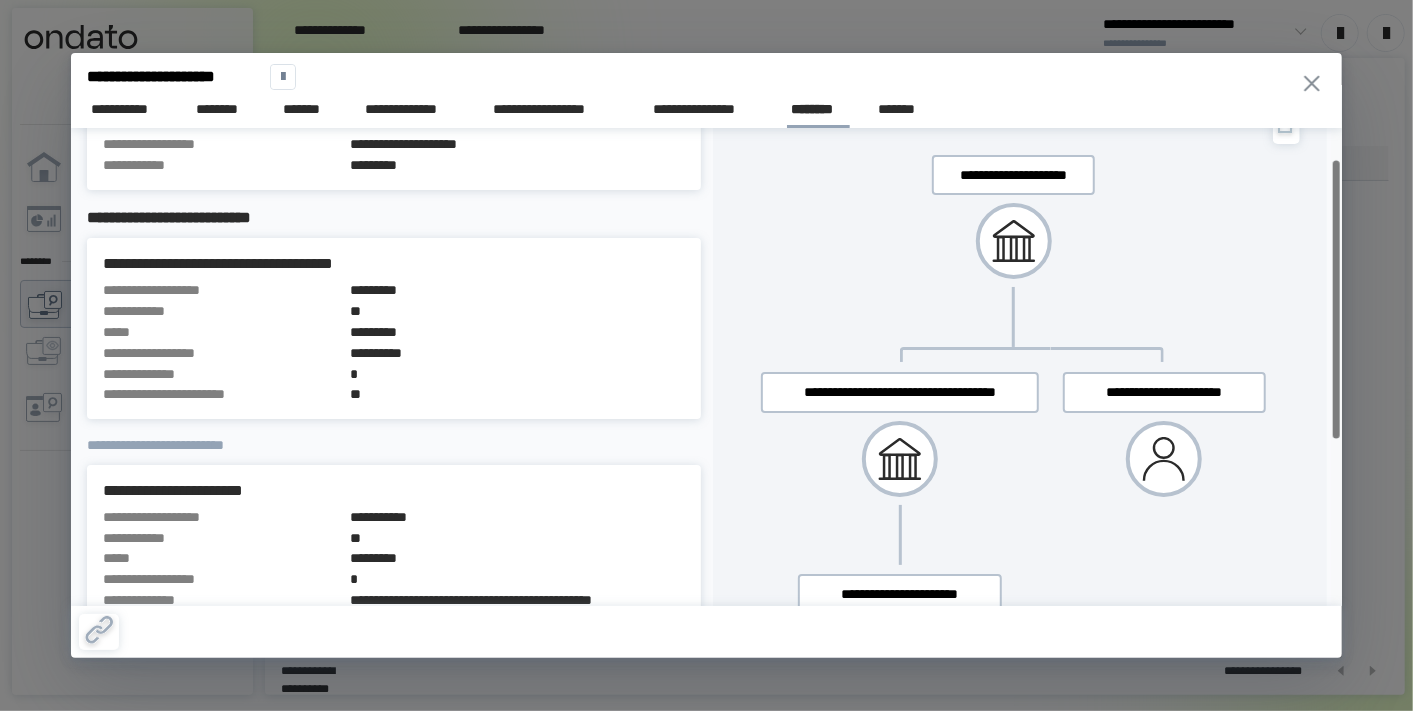 click at bounding box center (1336, 300) 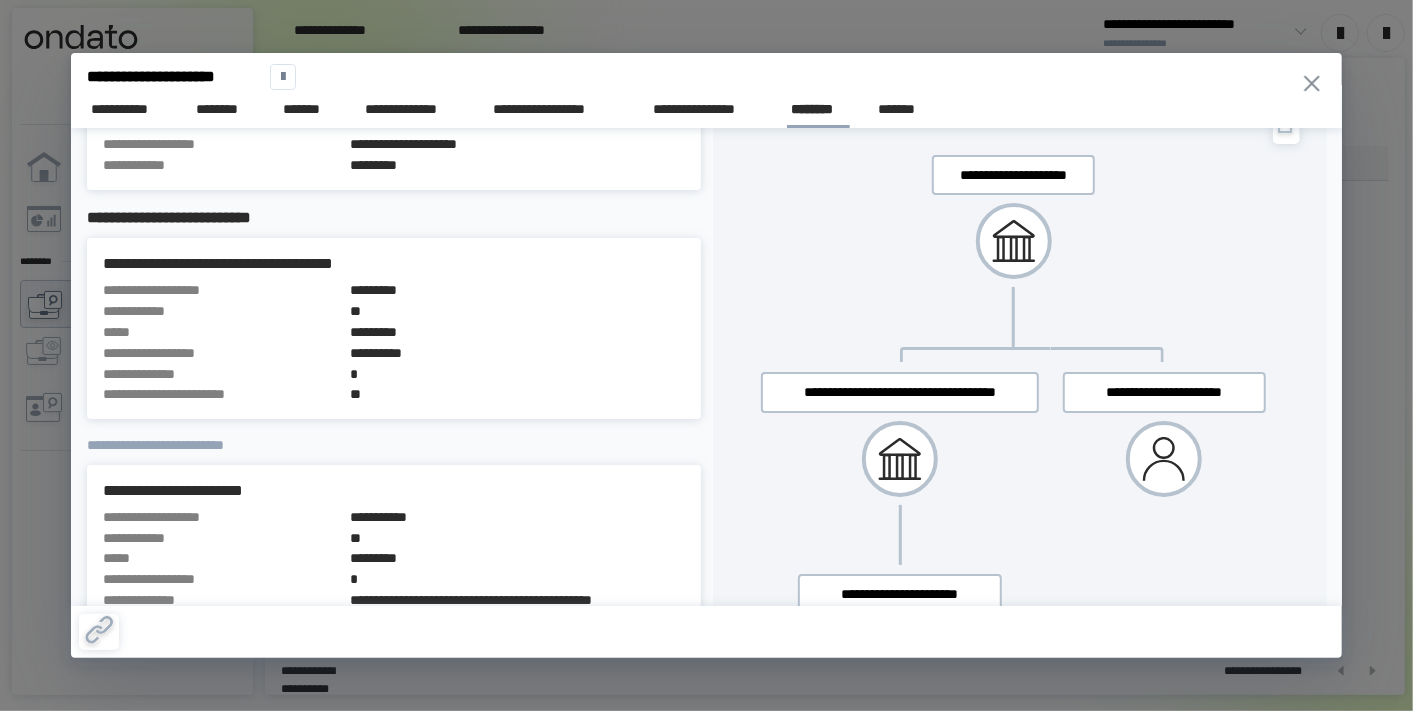 click 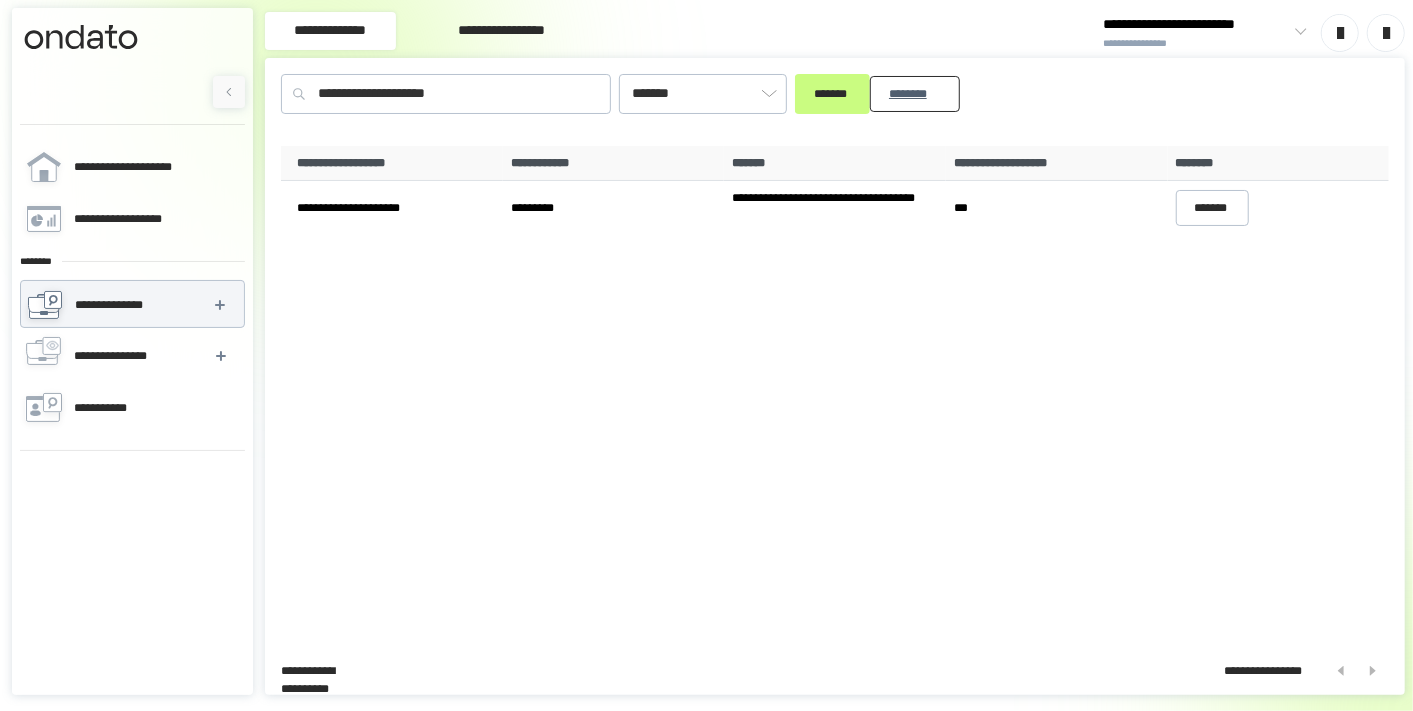click on "********" at bounding box center [915, 93] 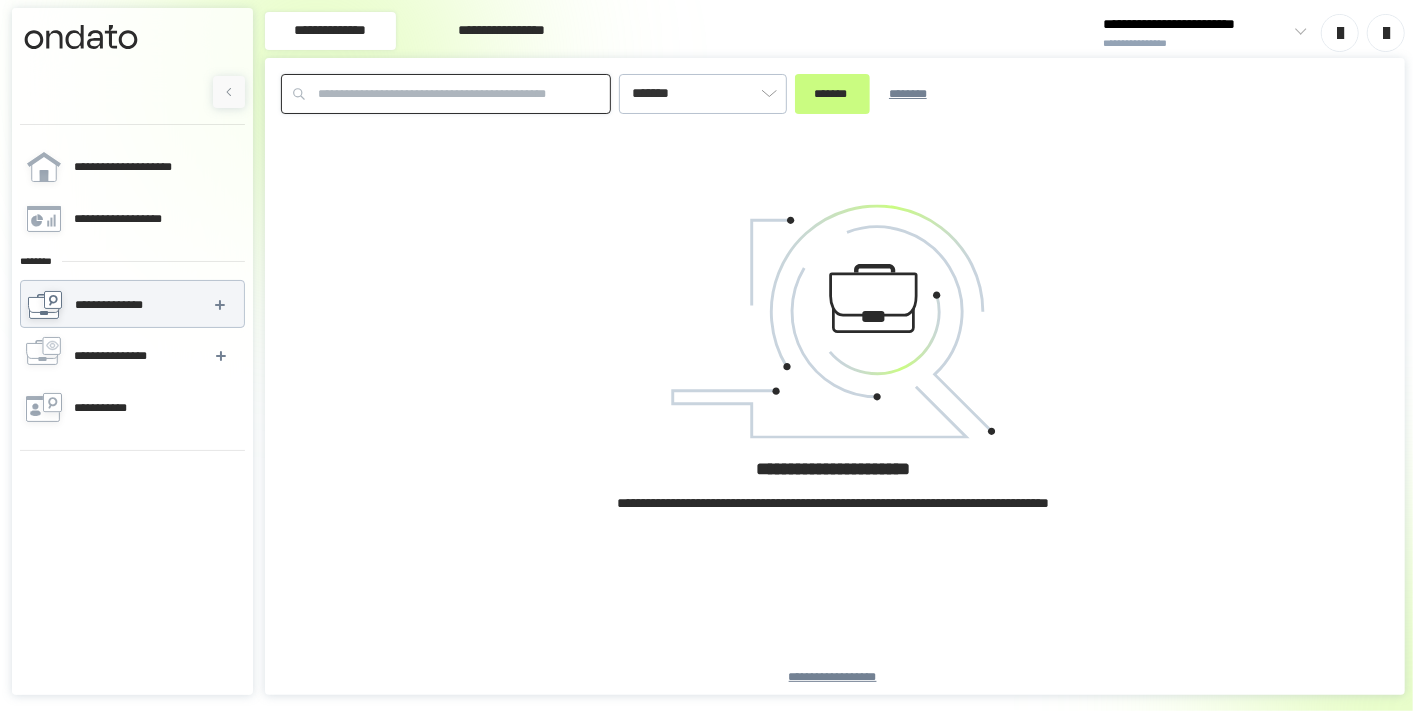click at bounding box center [446, 94] 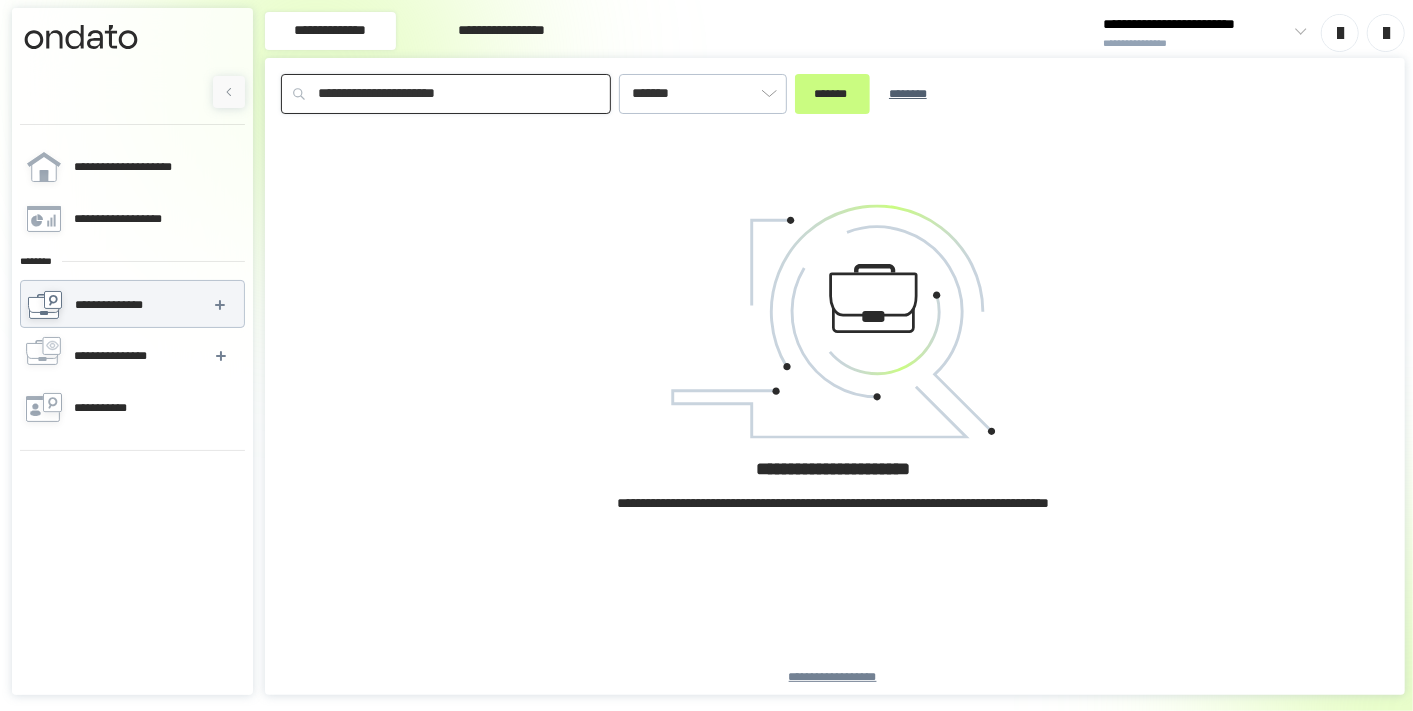 type on "**********" 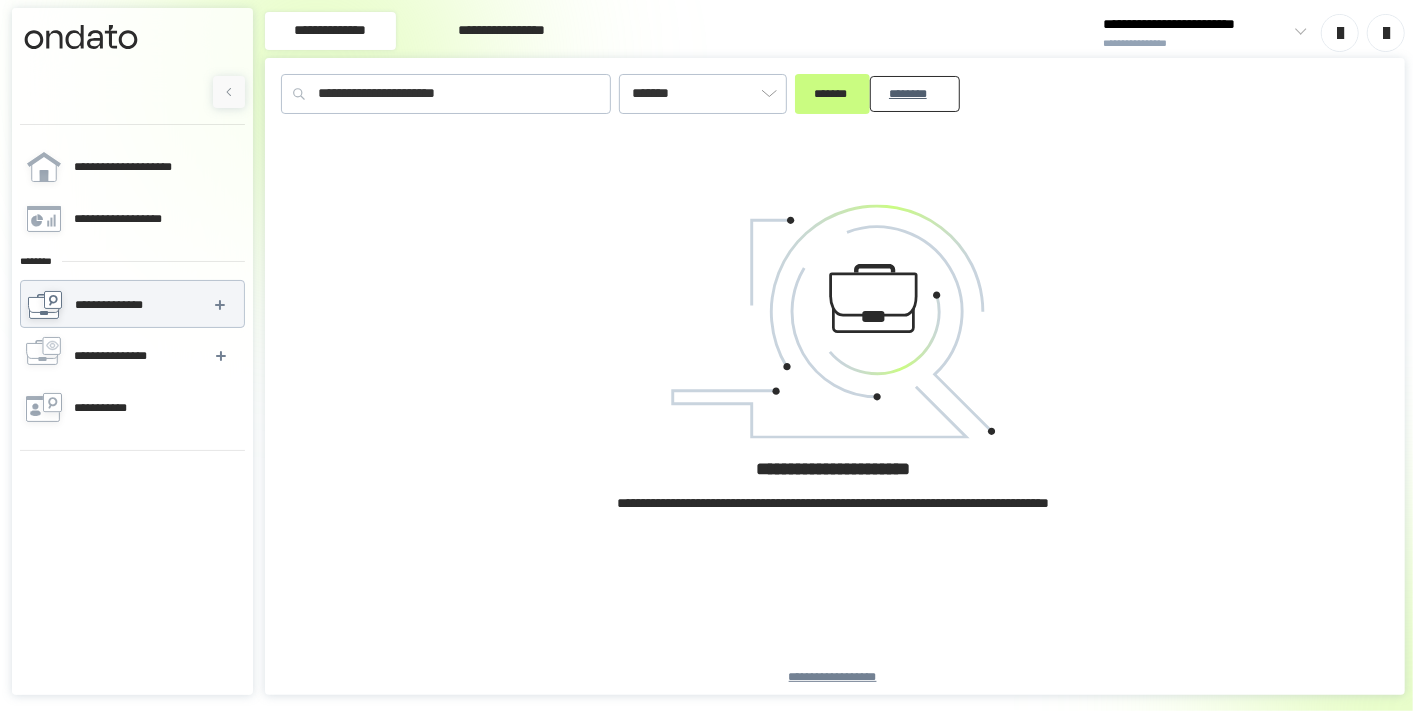 click on "********" at bounding box center [915, 93] 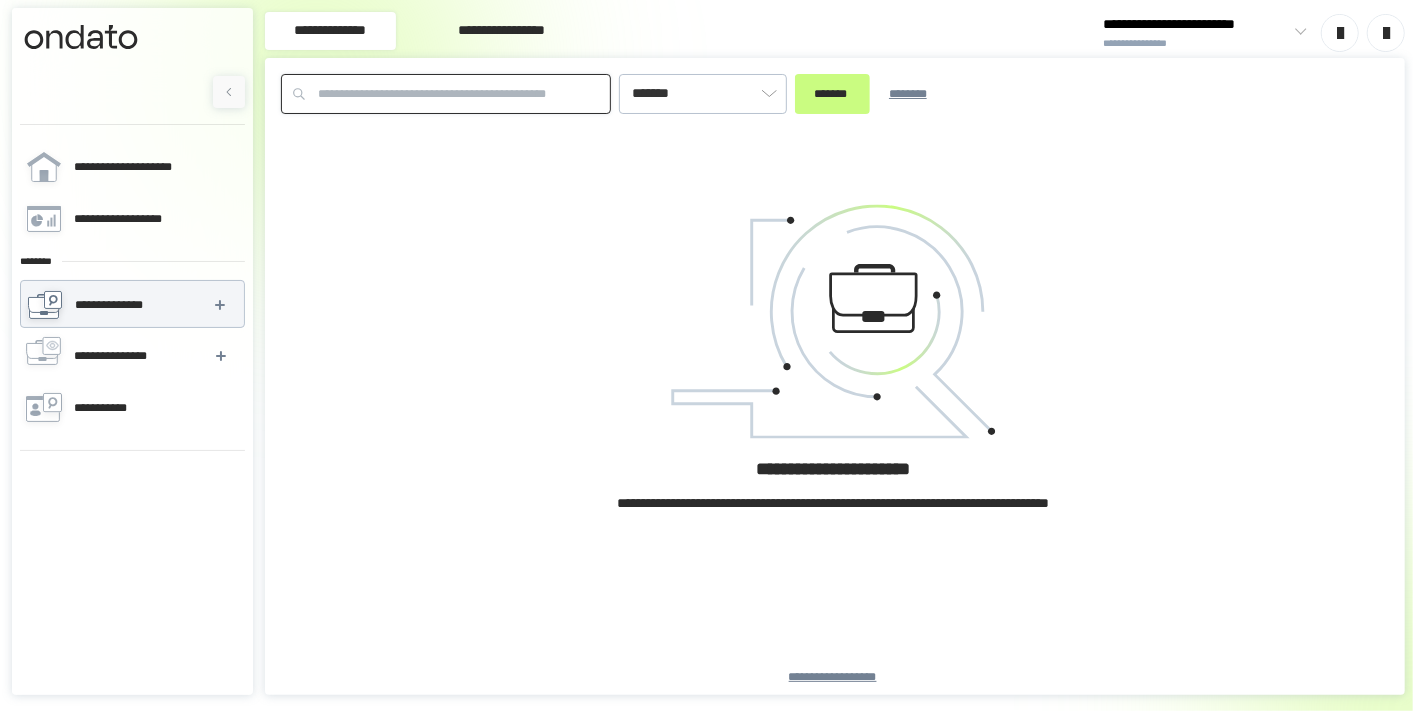 click at bounding box center (446, 94) 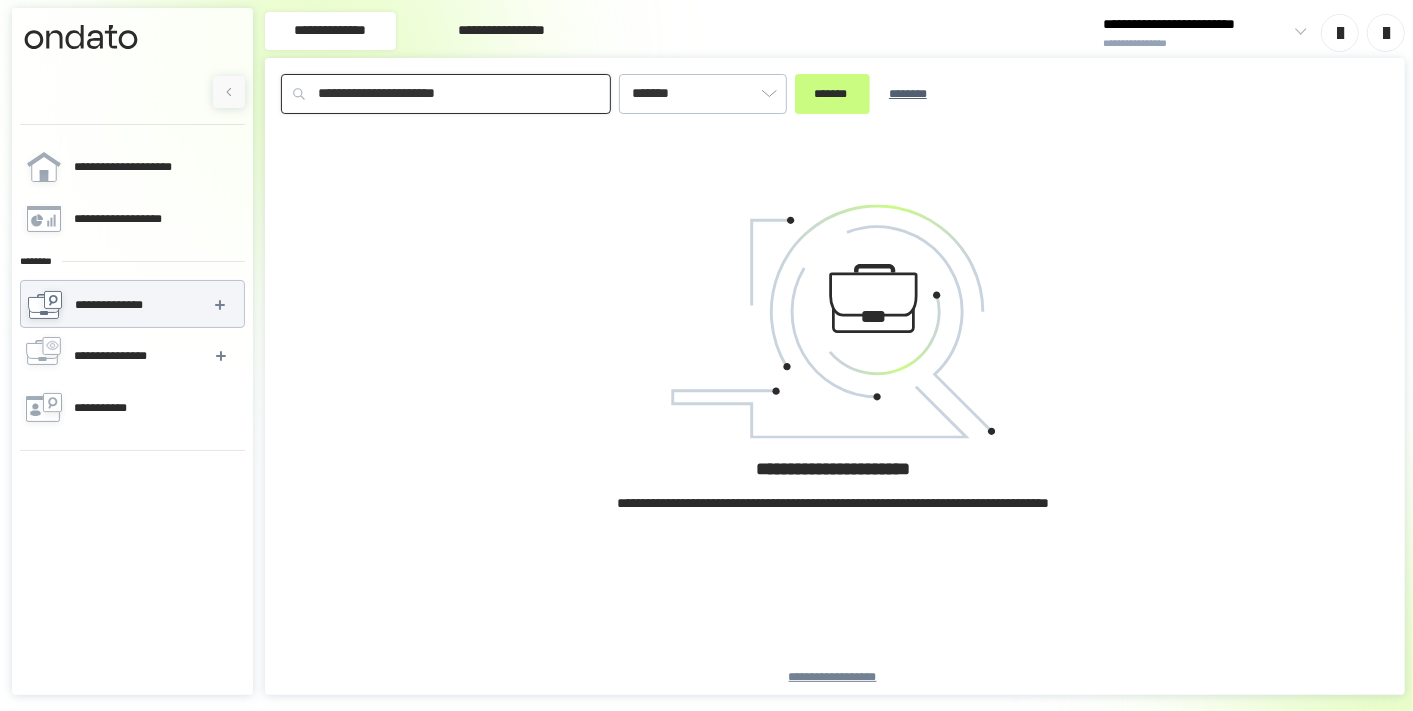 type on "**********" 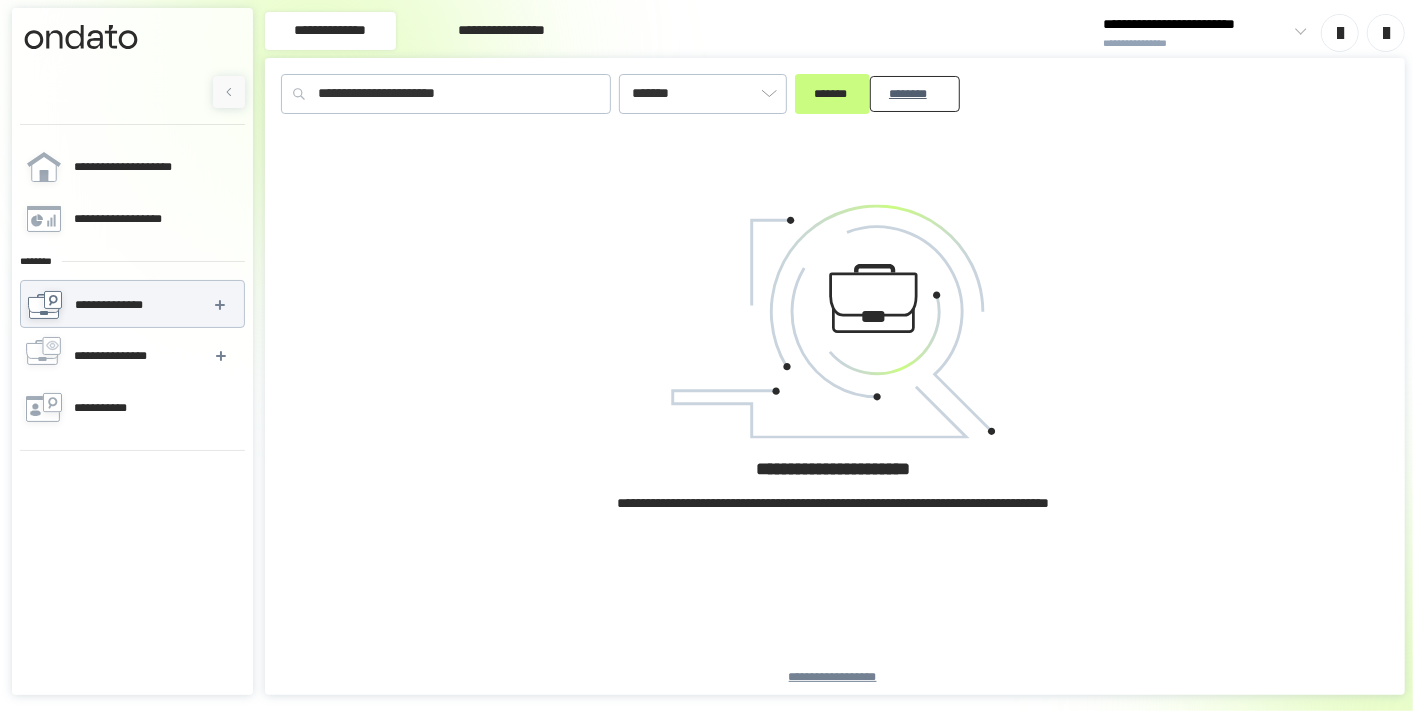 click on "********" at bounding box center (915, 93) 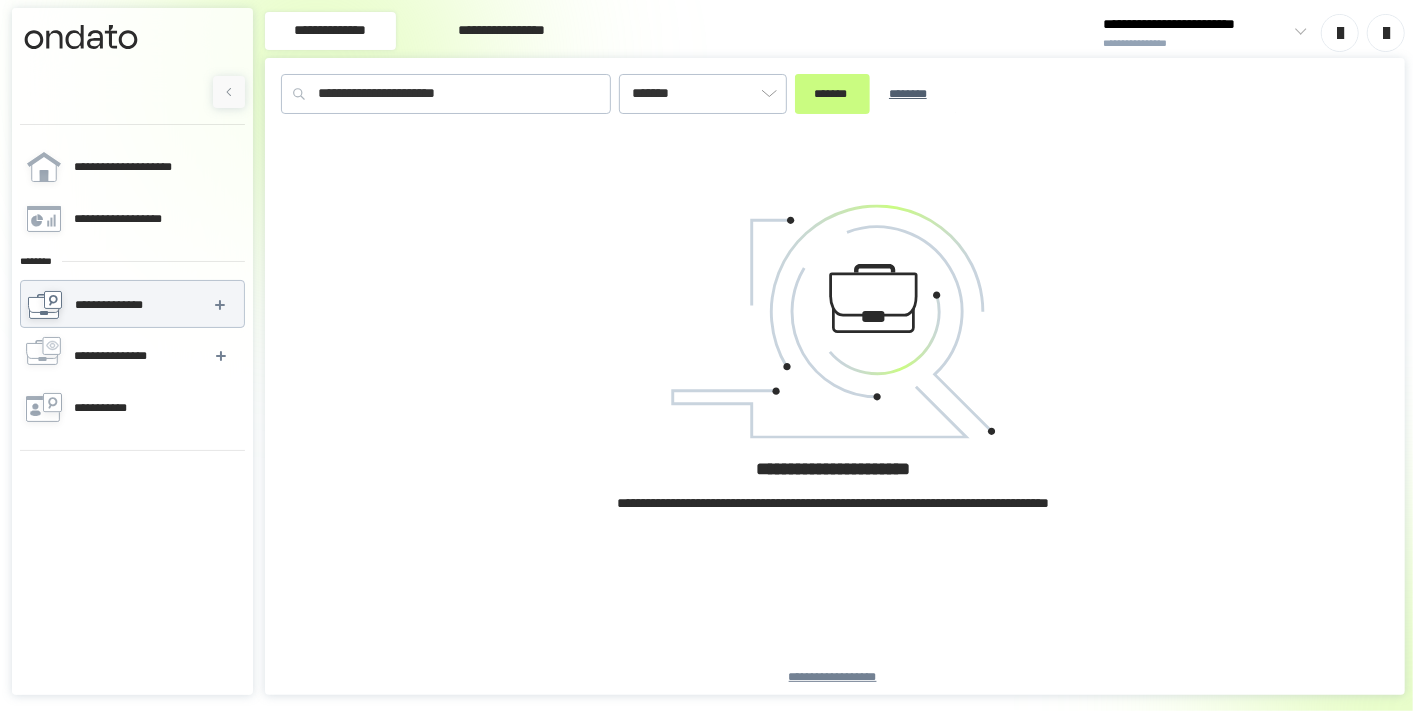 type 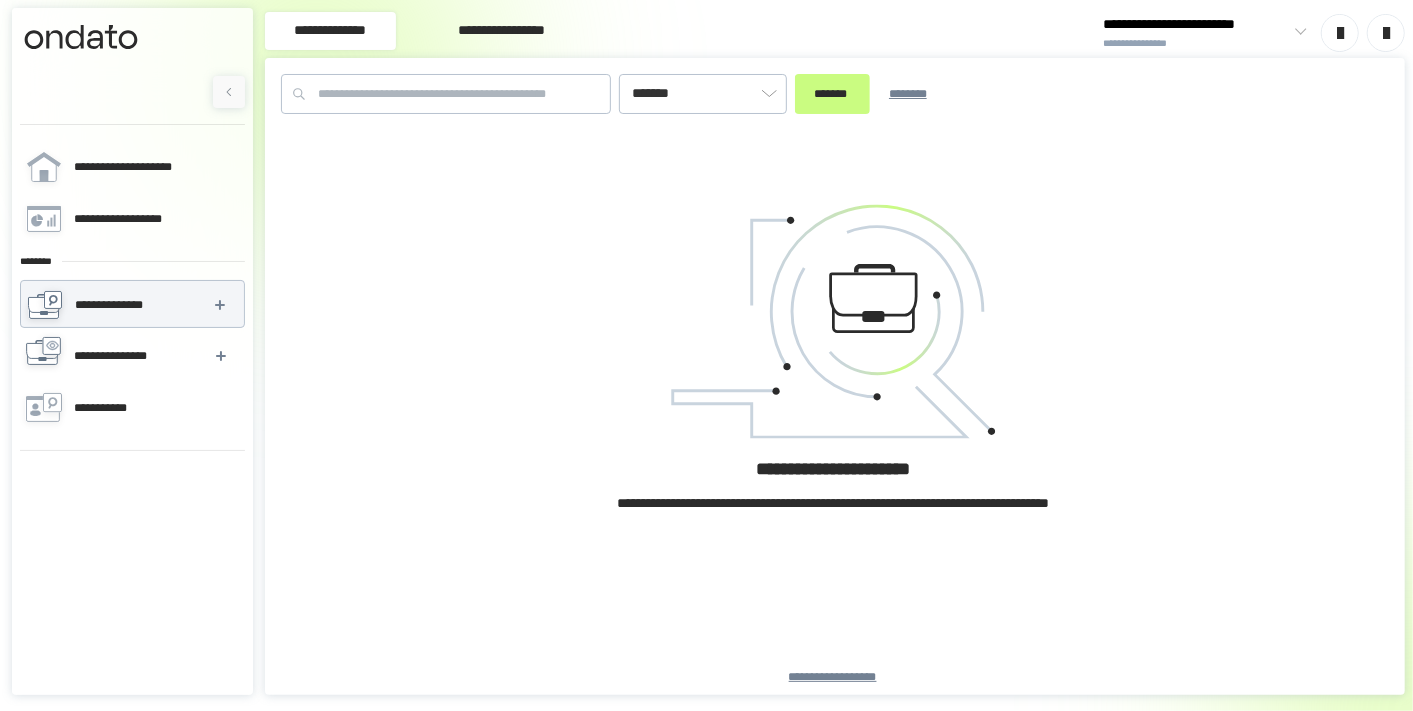 click on "**********" at bounding box center (122, 356) 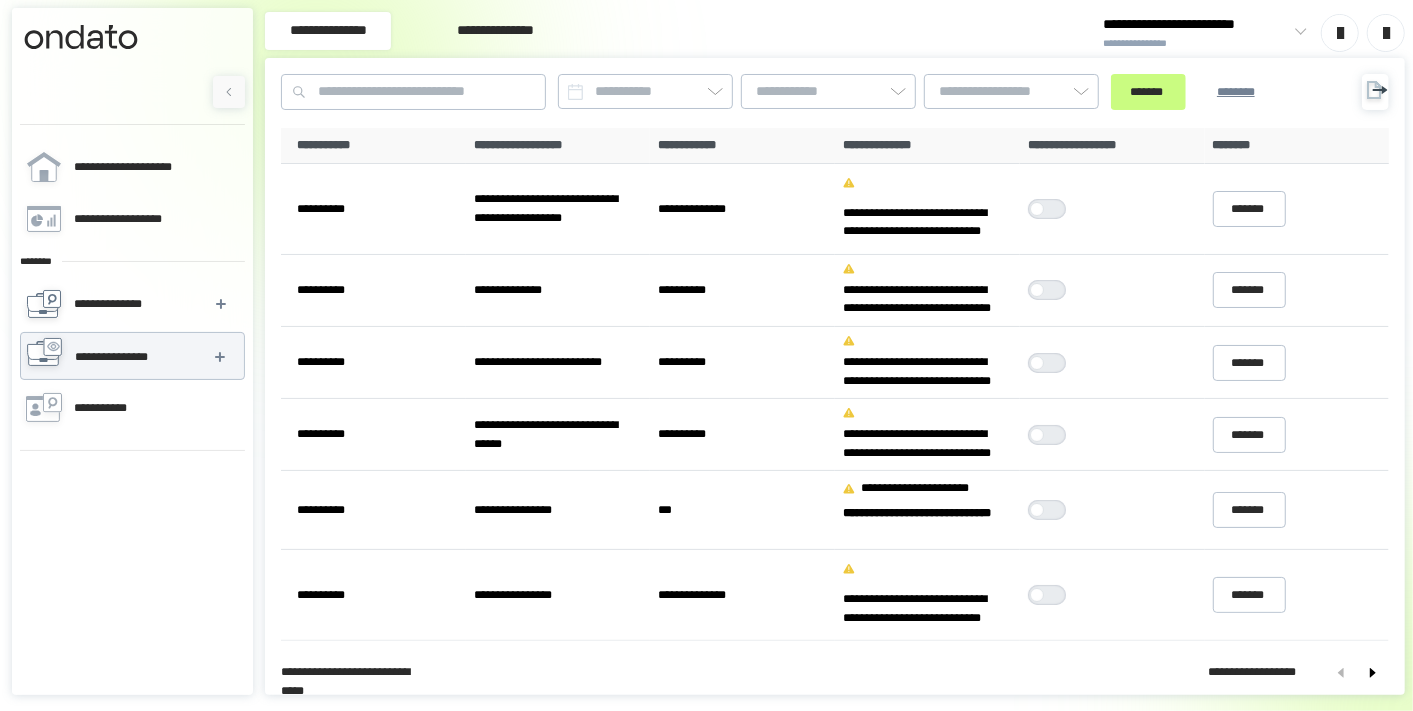 click on "**********" at bounding box center (113, 304) 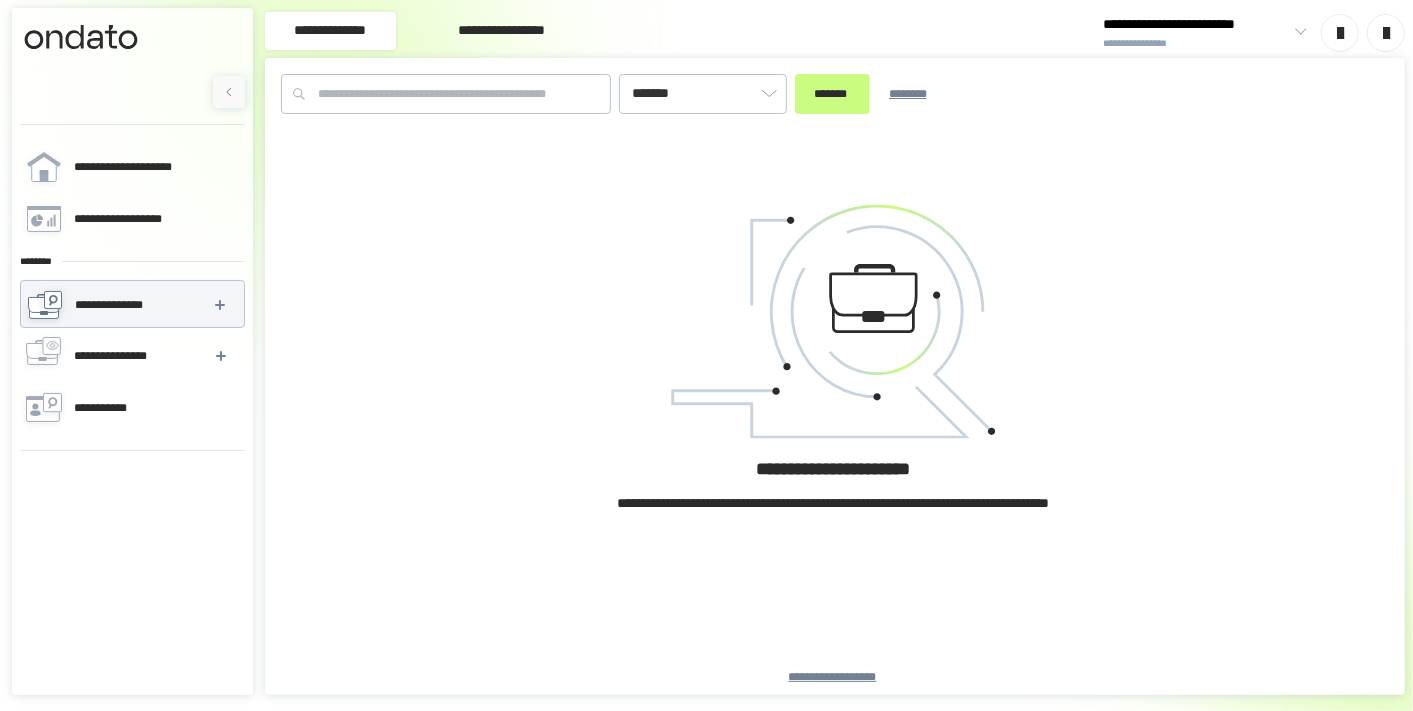 type on "*******" 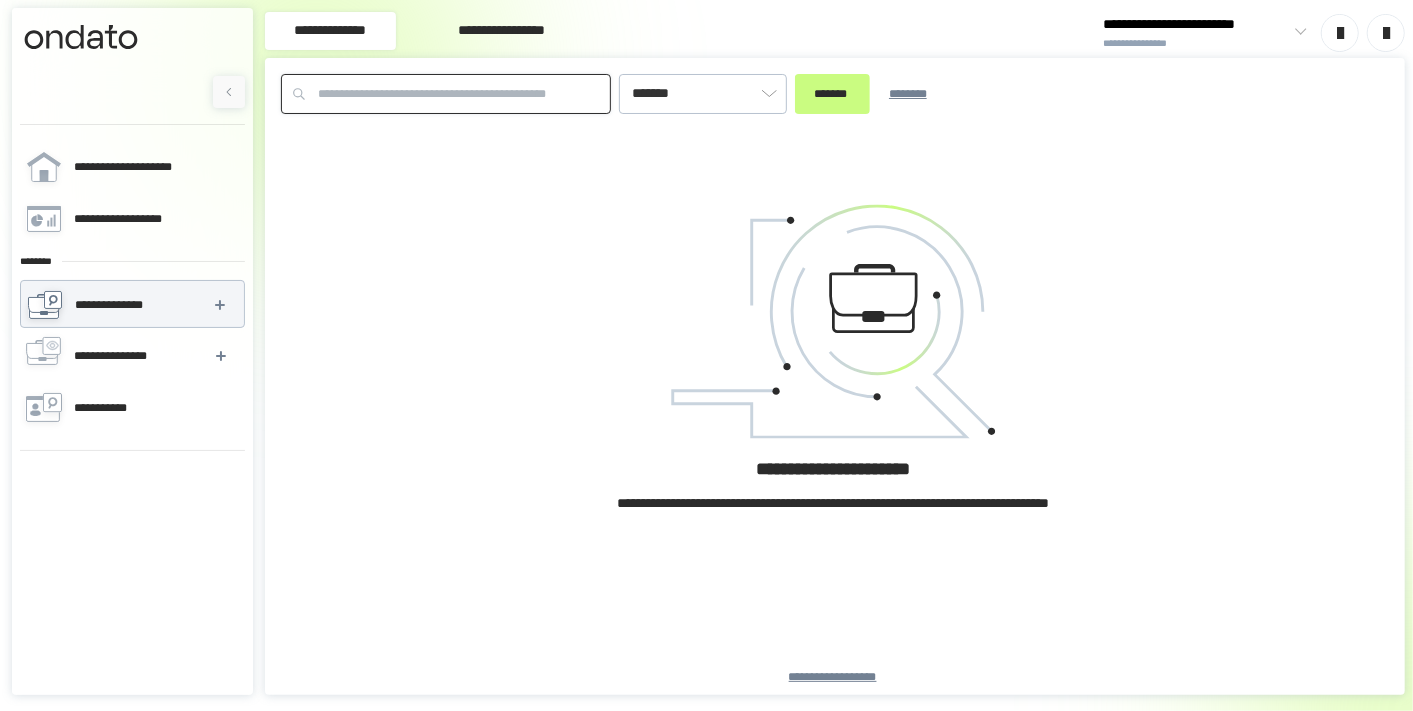click at bounding box center [446, 94] 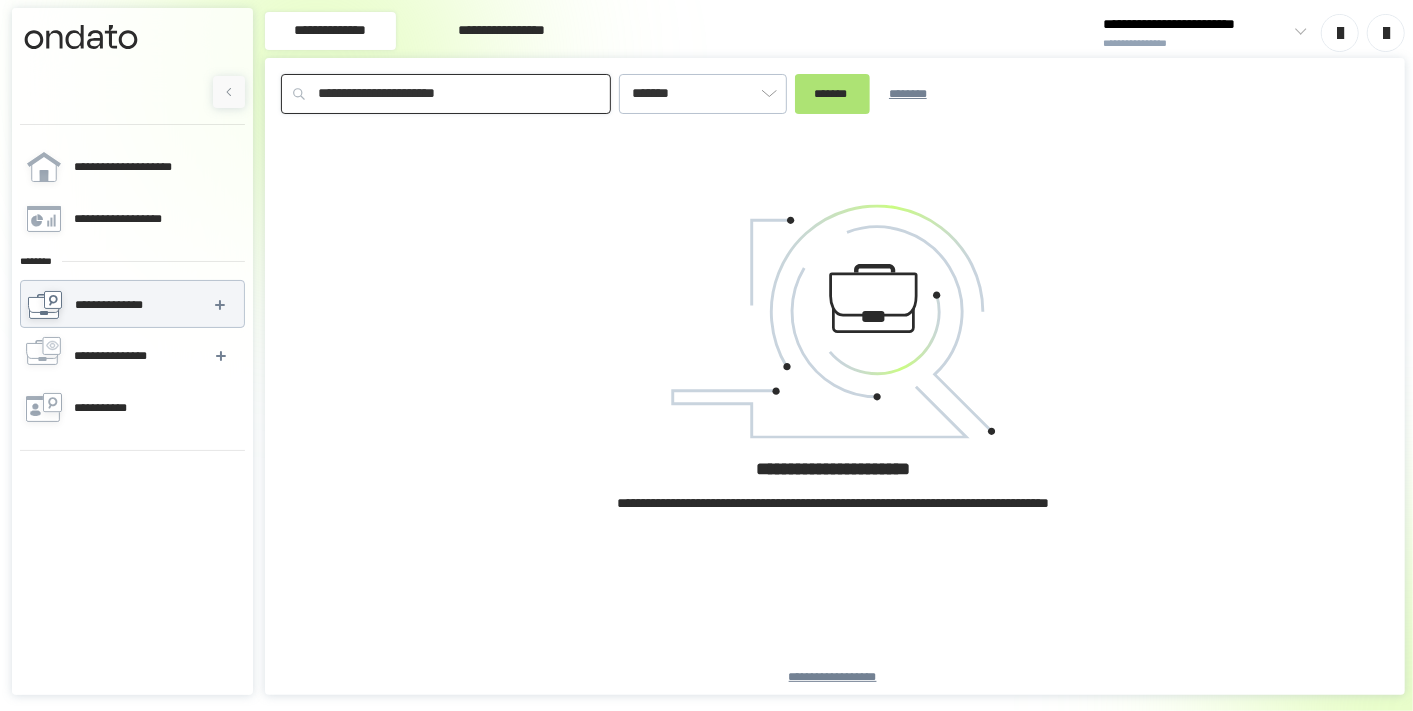 type on "**********" 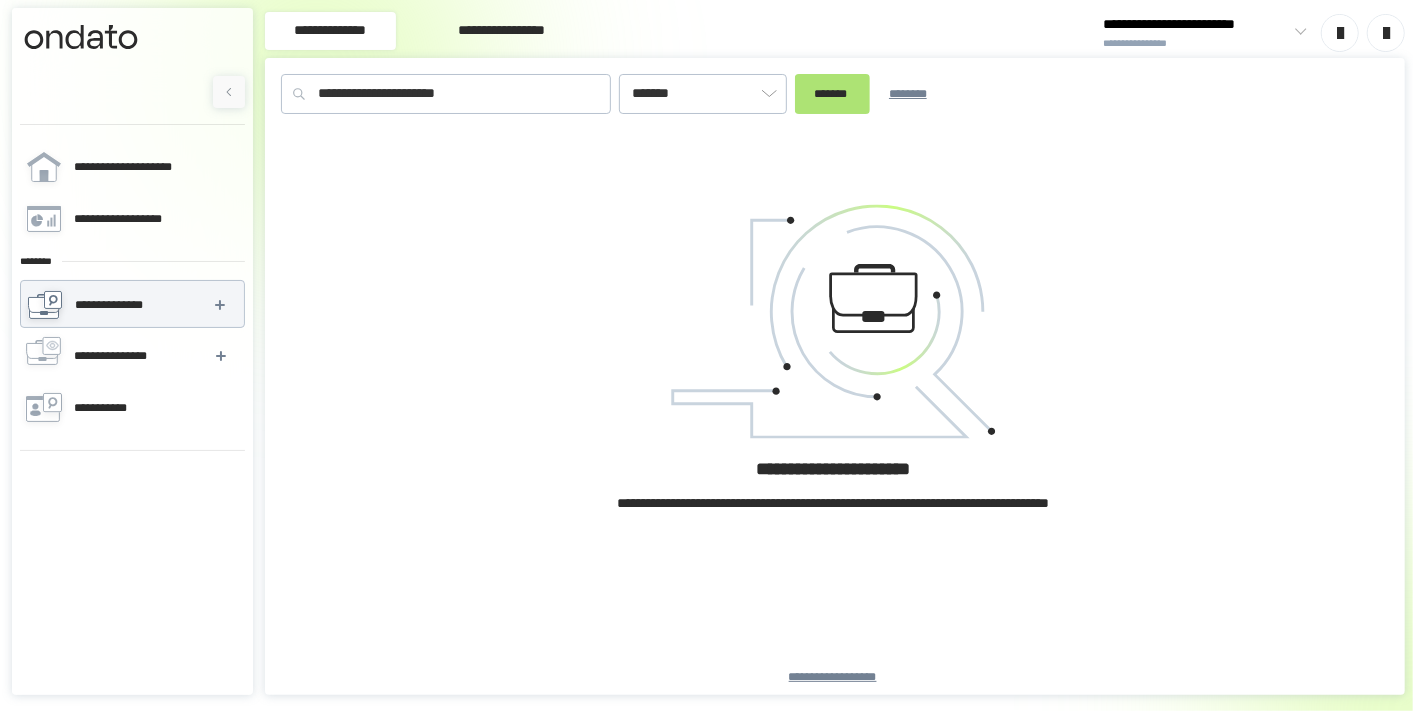 click on "*******" at bounding box center (832, 93) 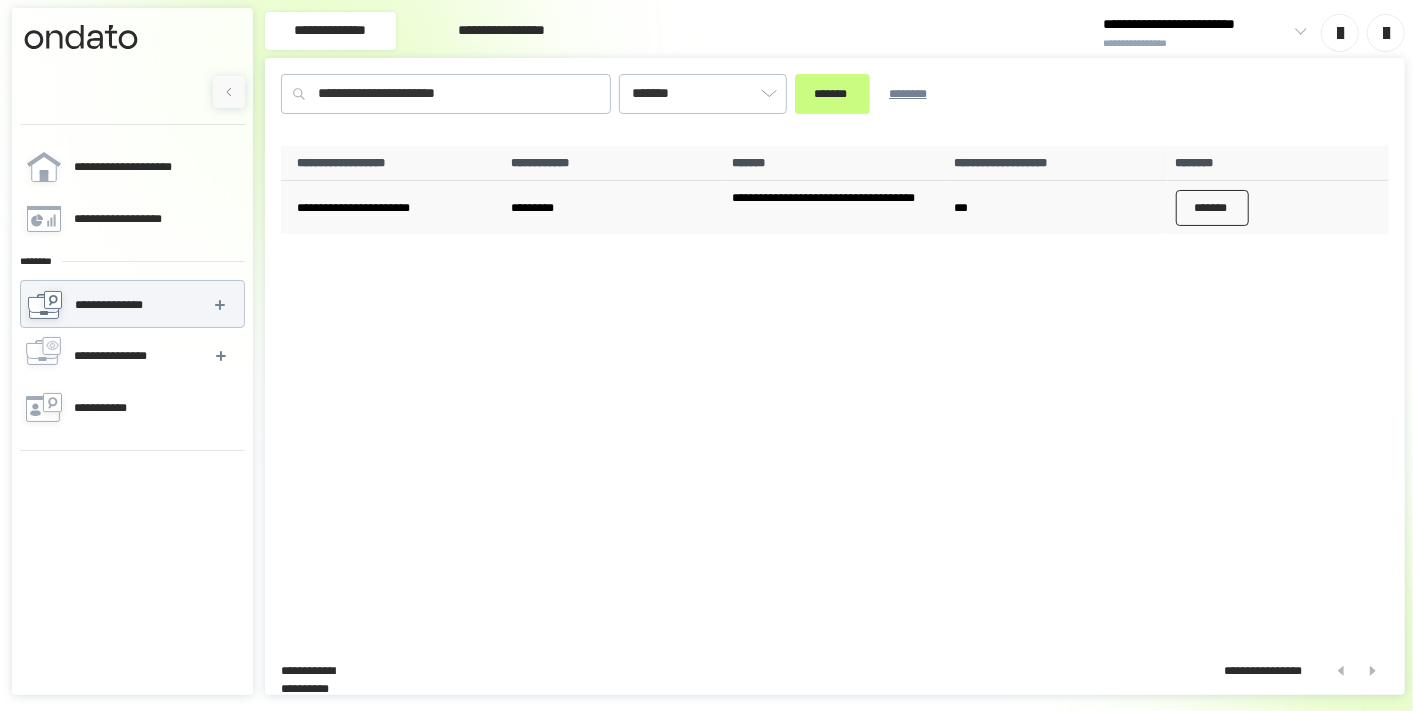 click on "*******" at bounding box center (1213, 208) 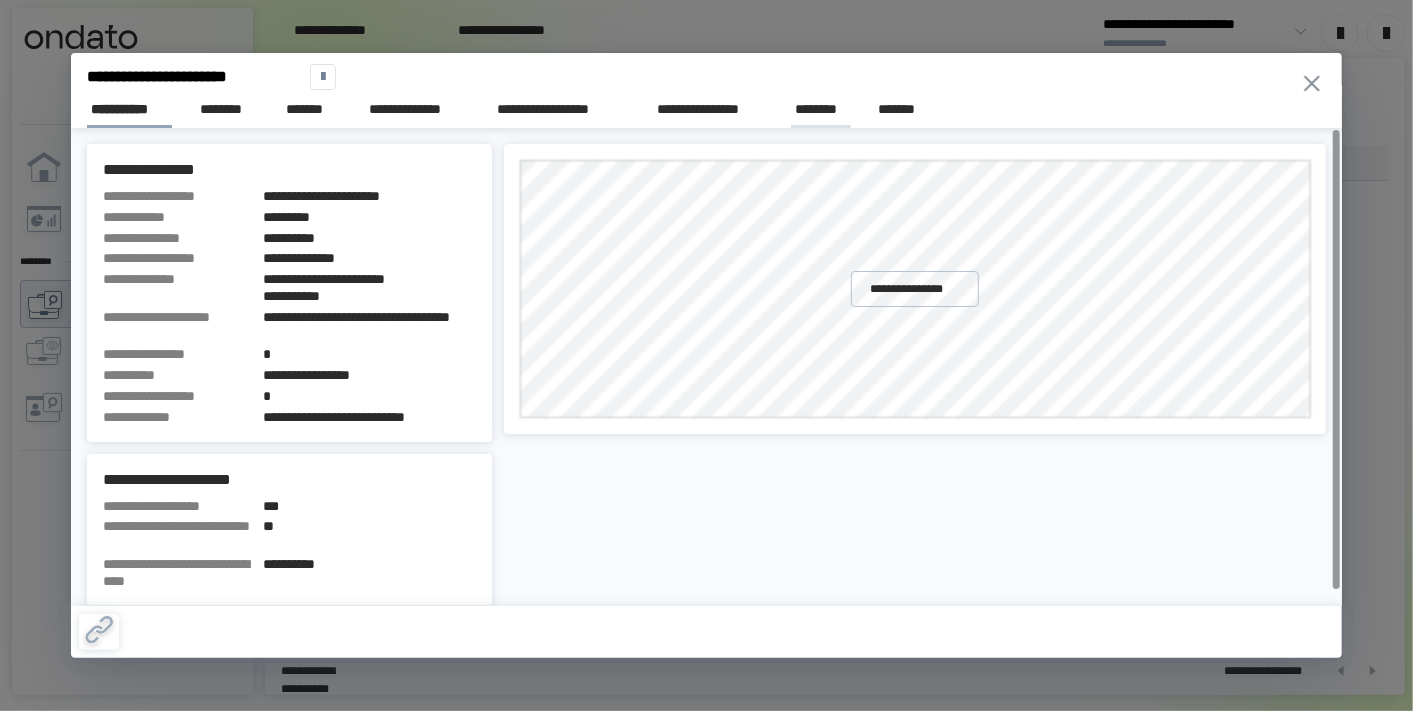 click on "********" at bounding box center [821, 109] 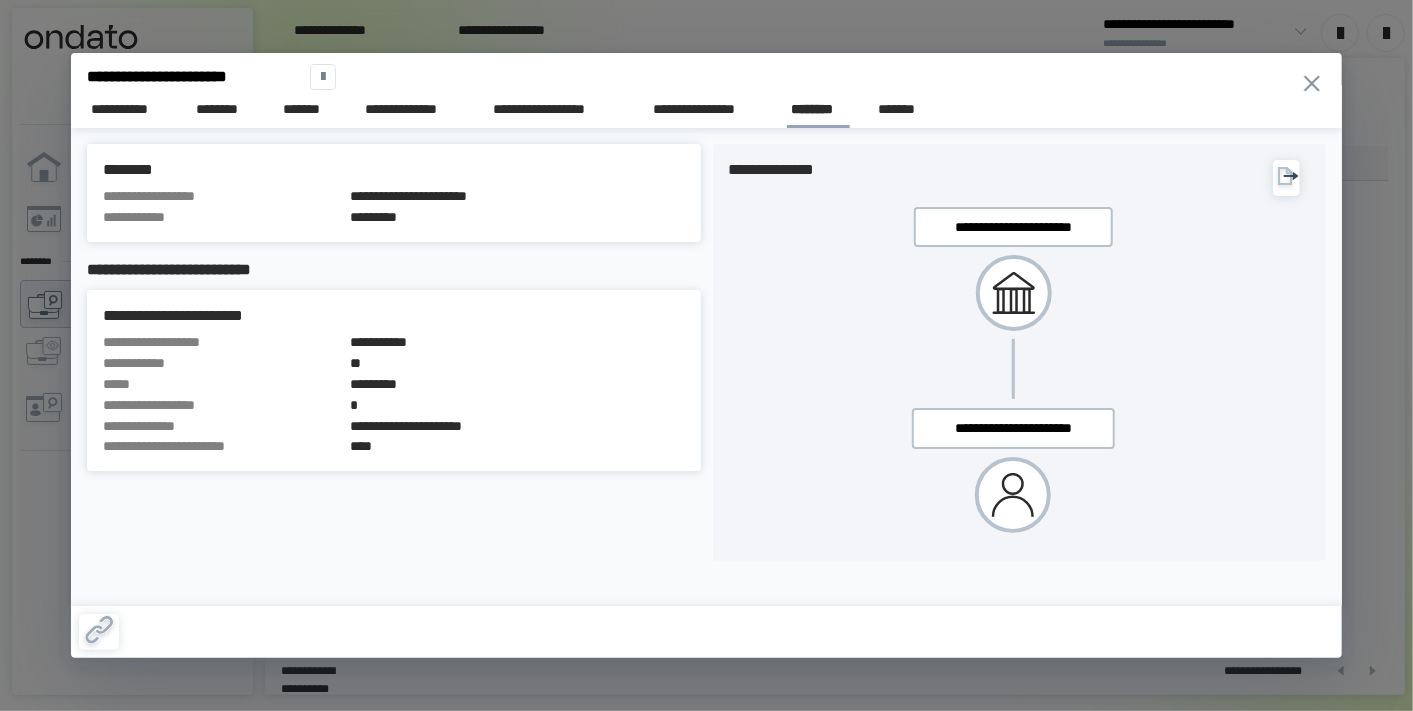 scroll, scrollTop: 0, scrollLeft: 0, axis: both 